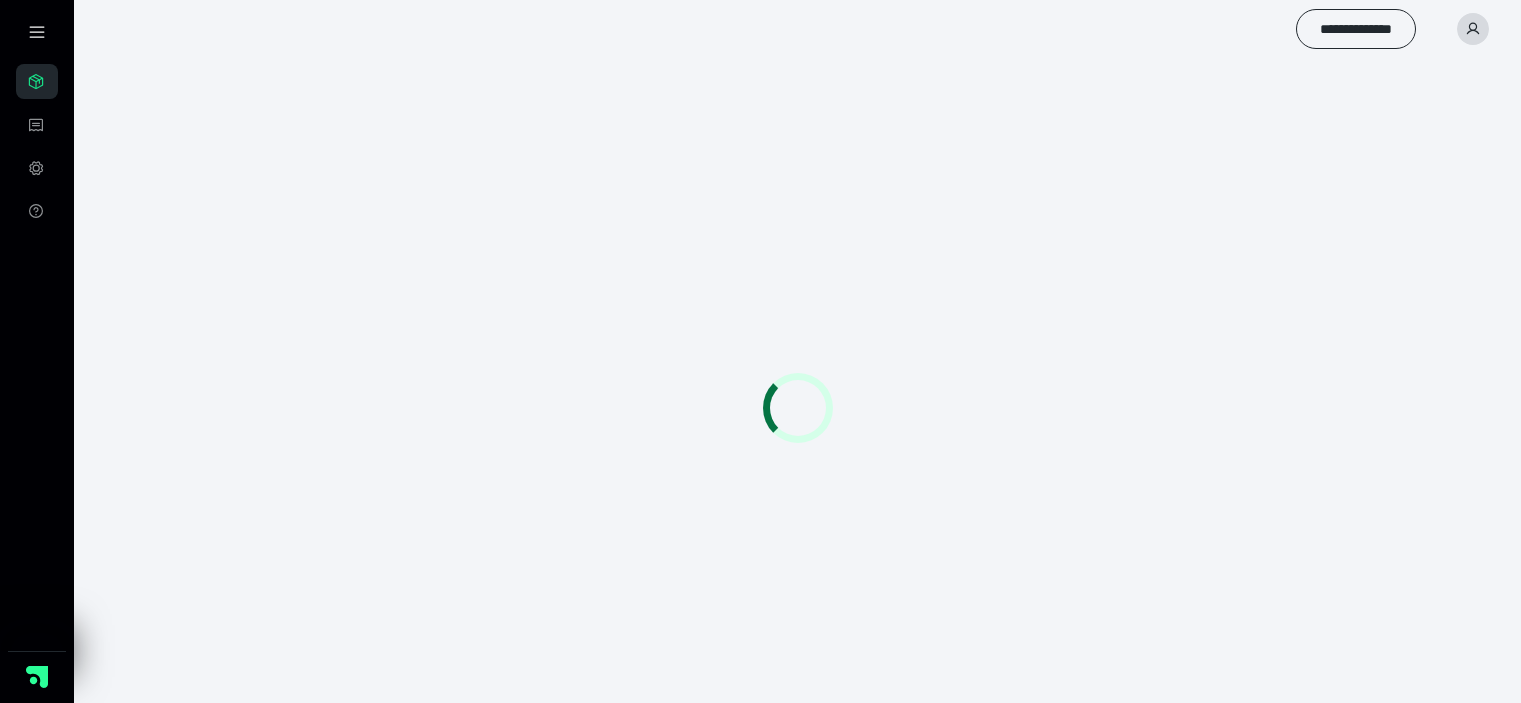 scroll, scrollTop: 0, scrollLeft: 0, axis: both 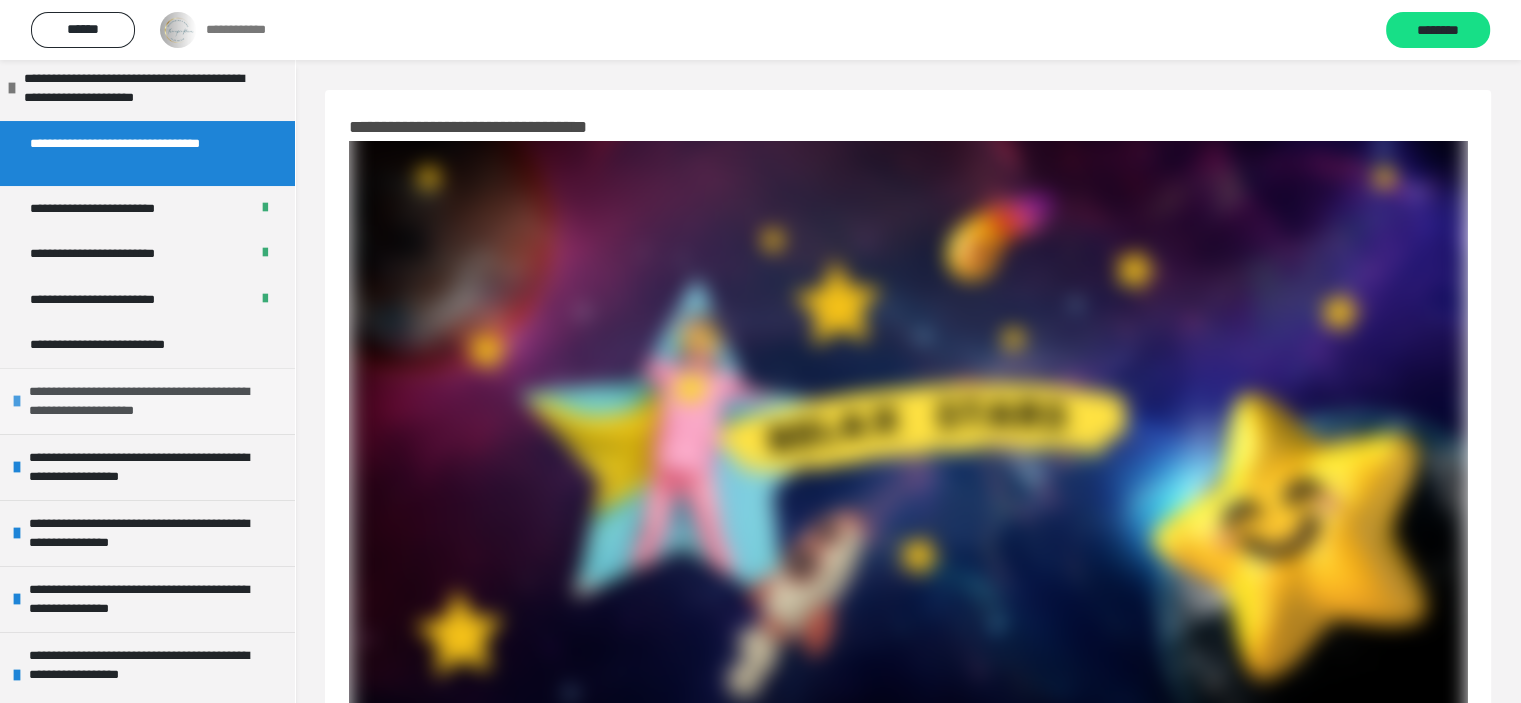 click on "**********" at bounding box center [149, 401] 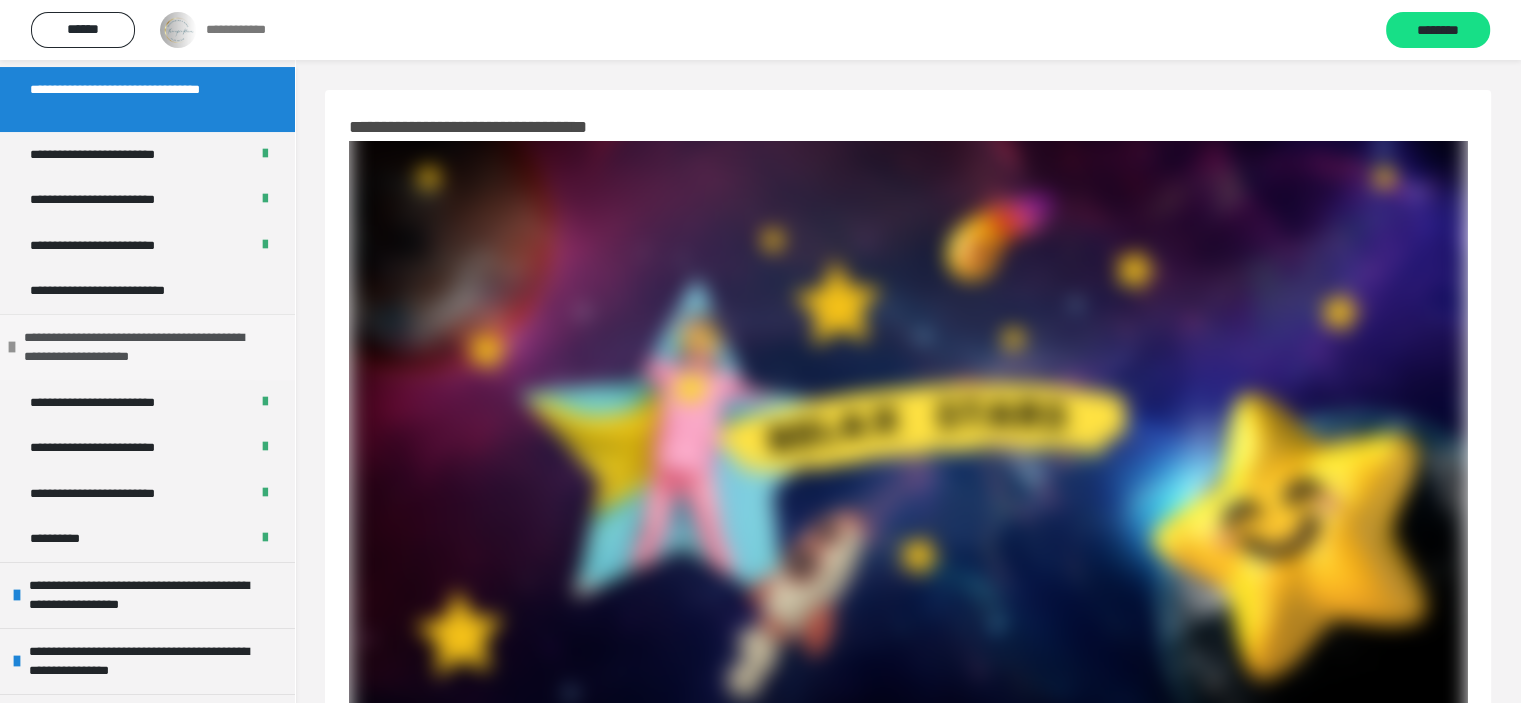 scroll, scrollTop: 300, scrollLeft: 0, axis: vertical 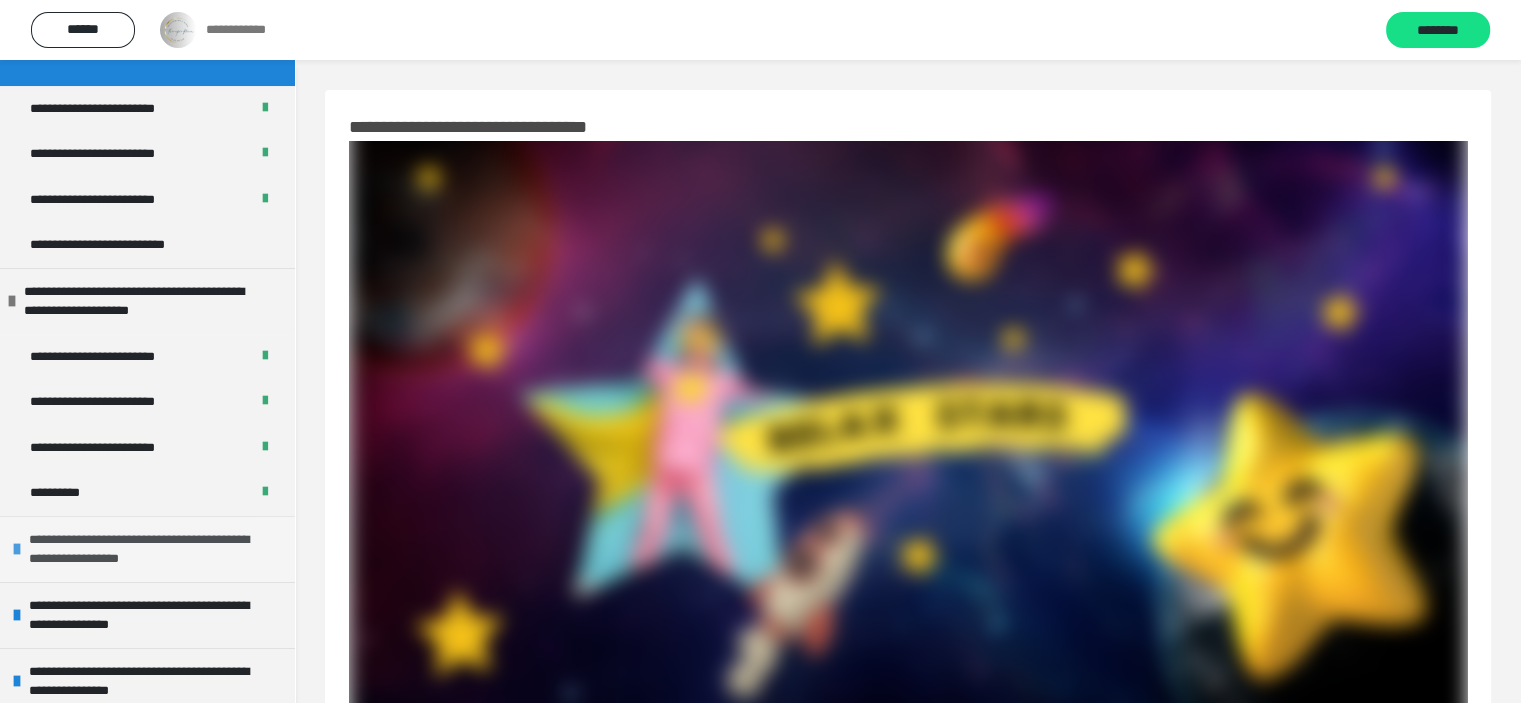 click on "**********" at bounding box center (149, 549) 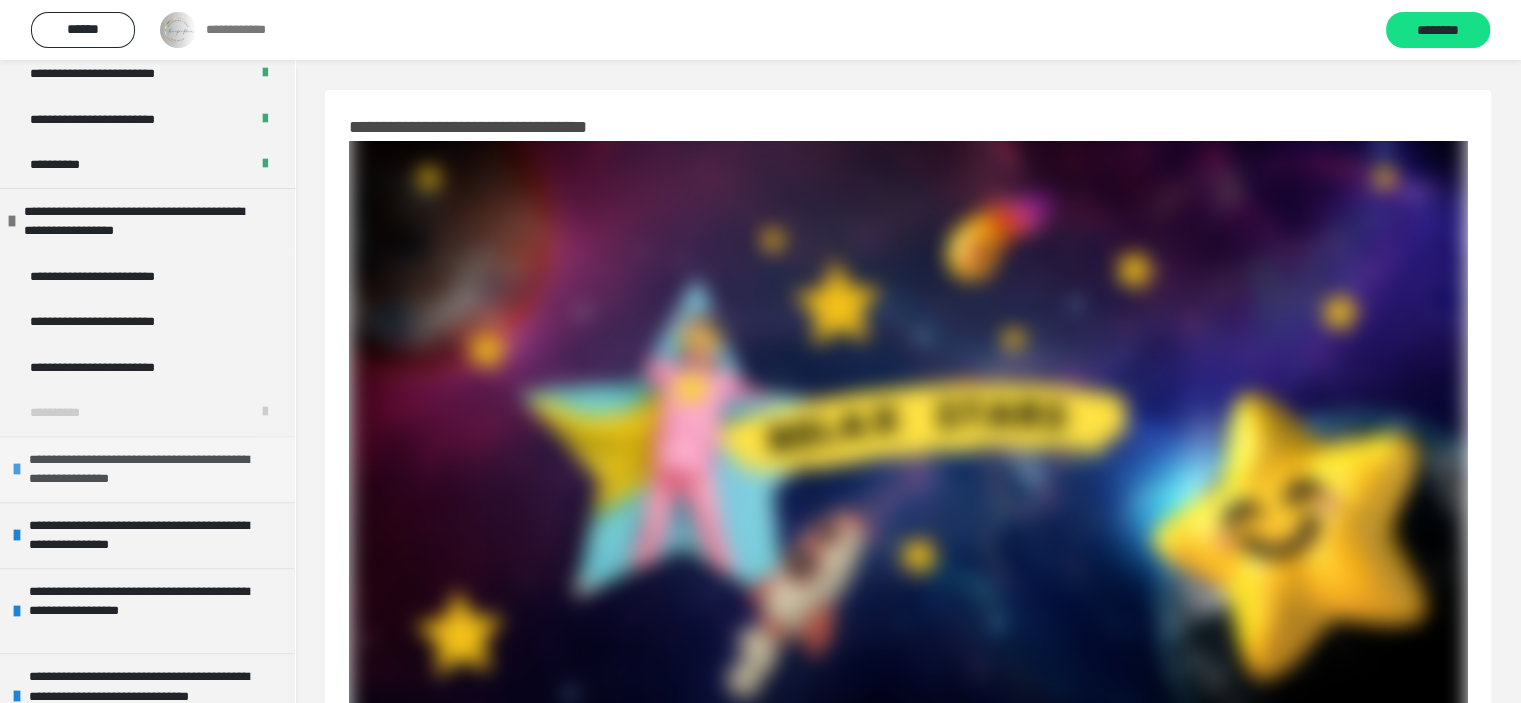 scroll, scrollTop: 700, scrollLeft: 0, axis: vertical 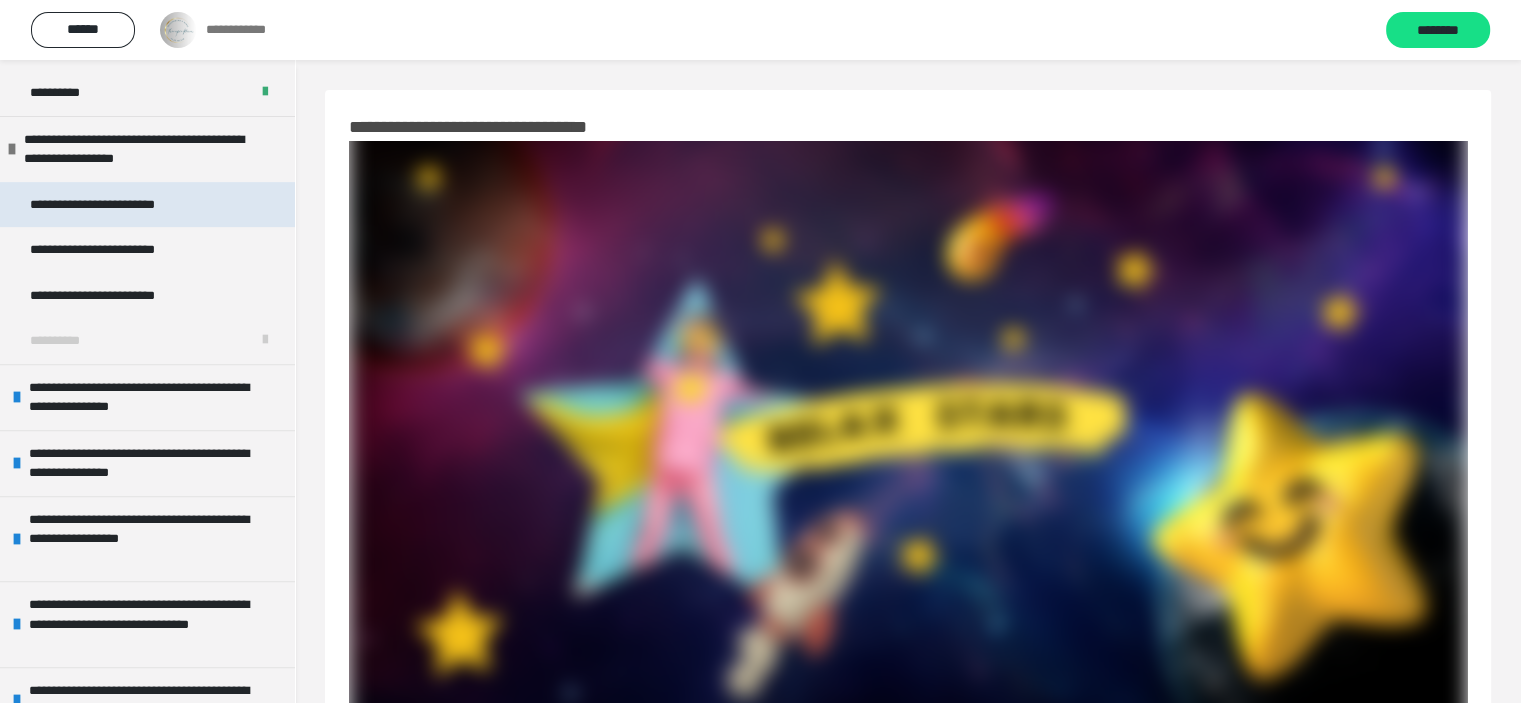click on "**********" at bounding box center [106, 205] 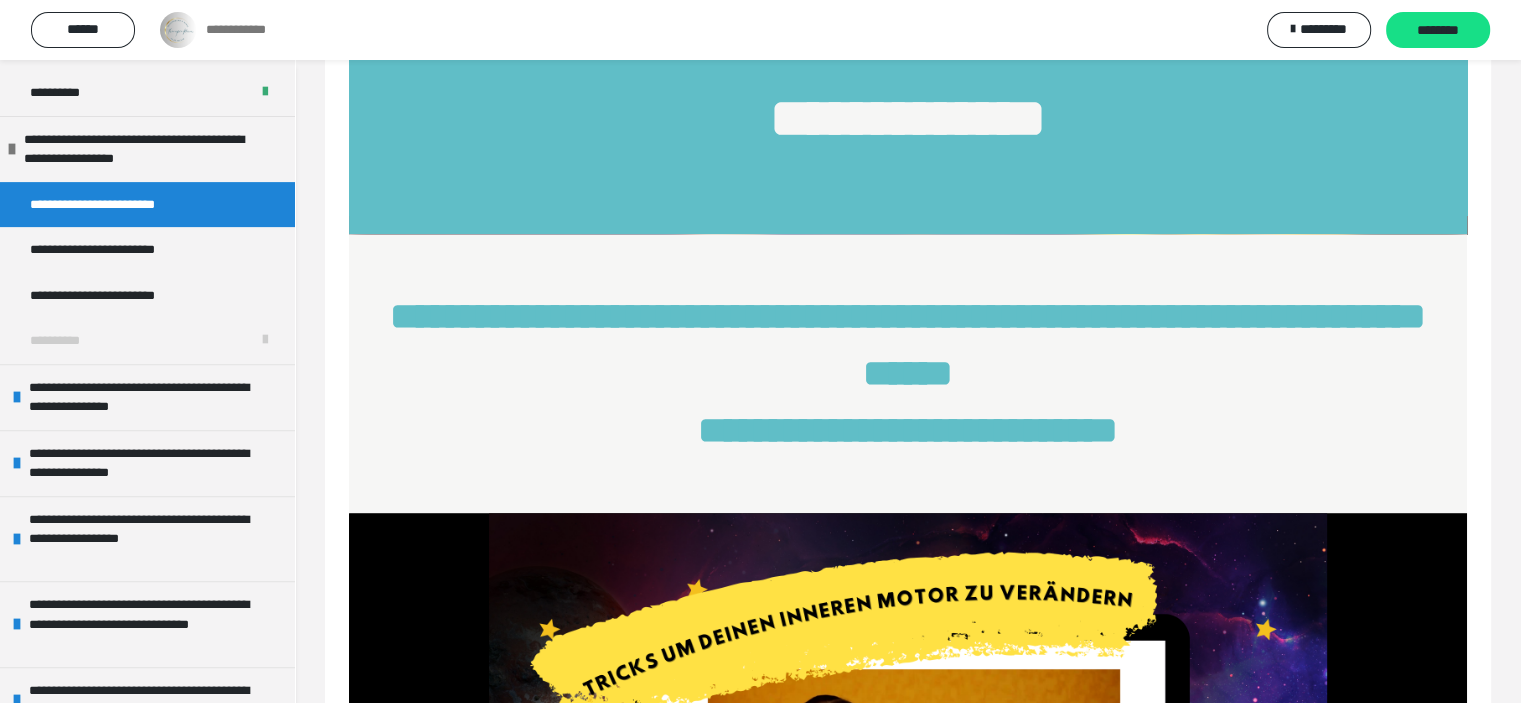 scroll, scrollTop: 1000, scrollLeft: 0, axis: vertical 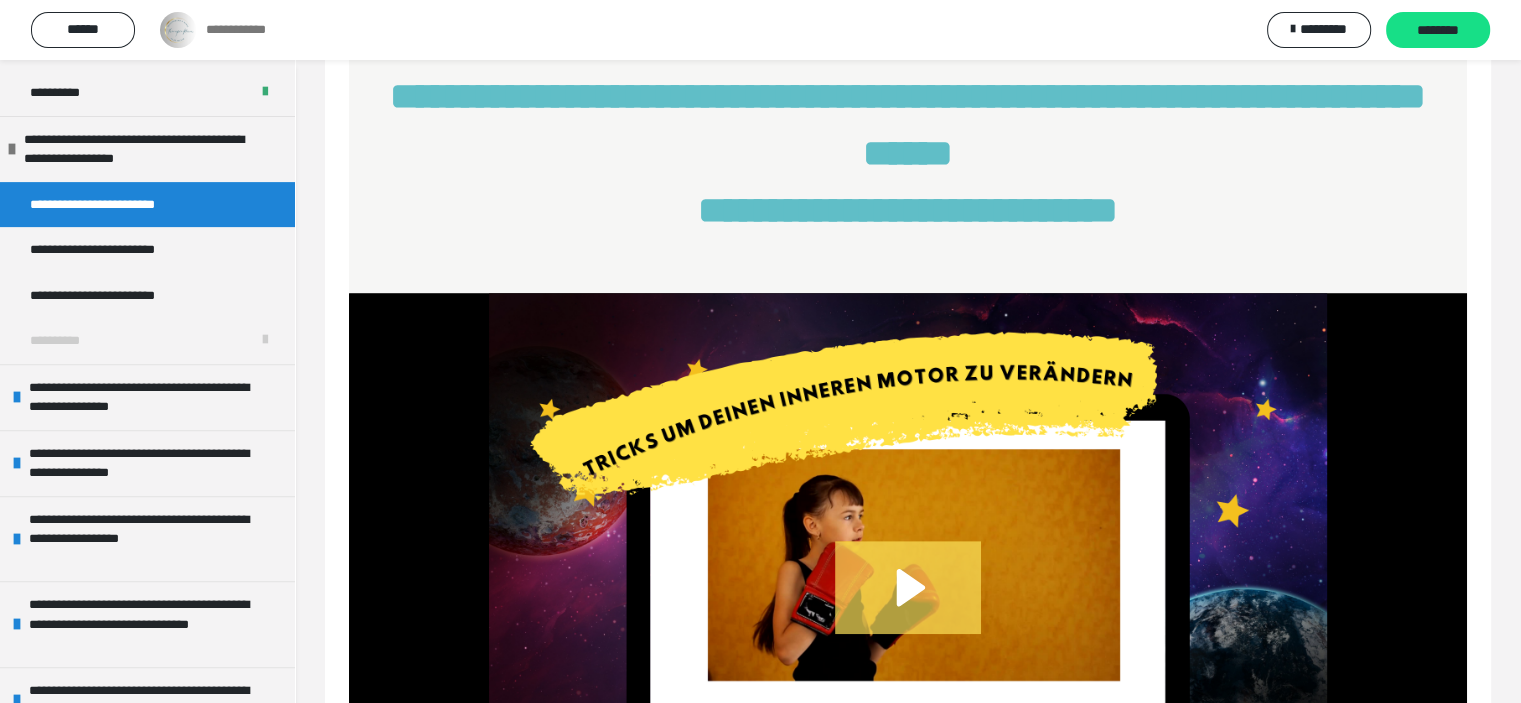 click 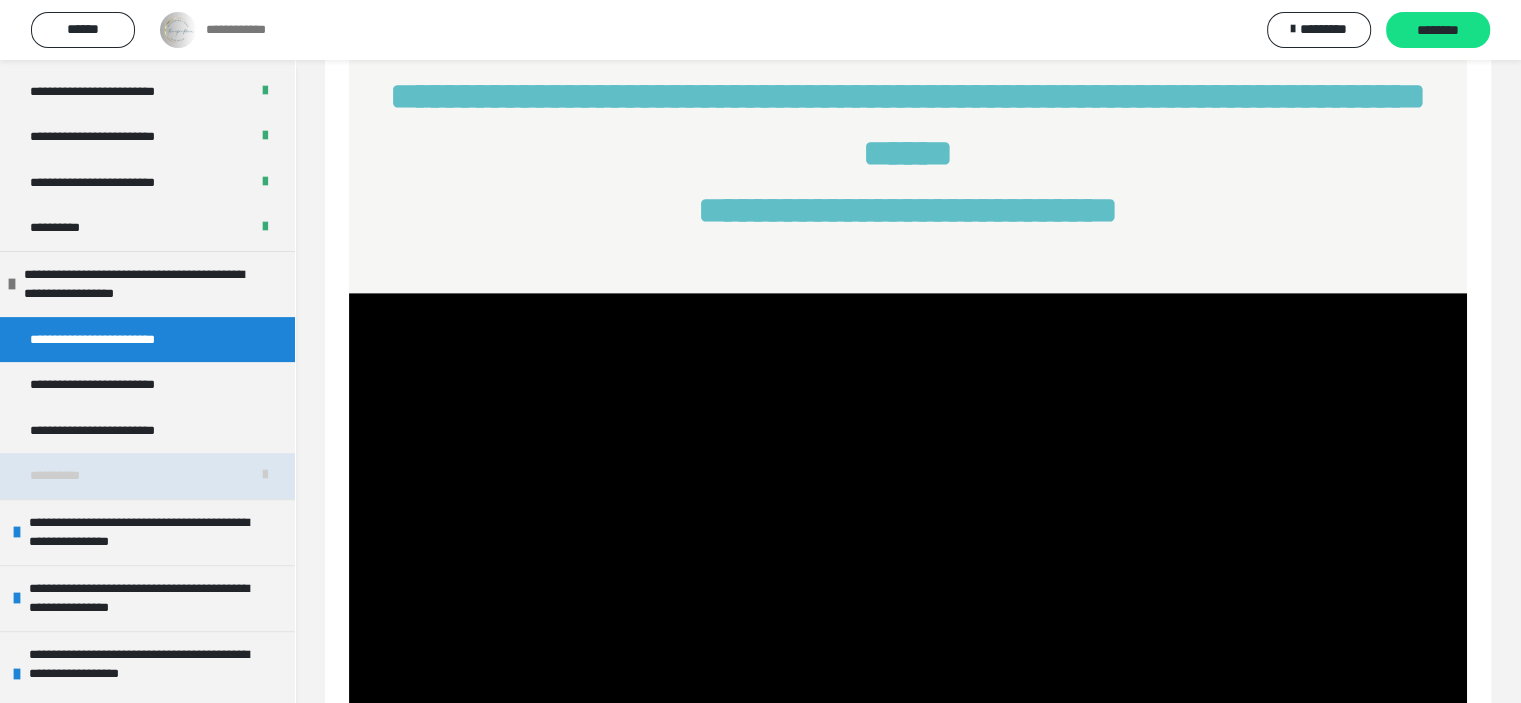 scroll, scrollTop: 400, scrollLeft: 0, axis: vertical 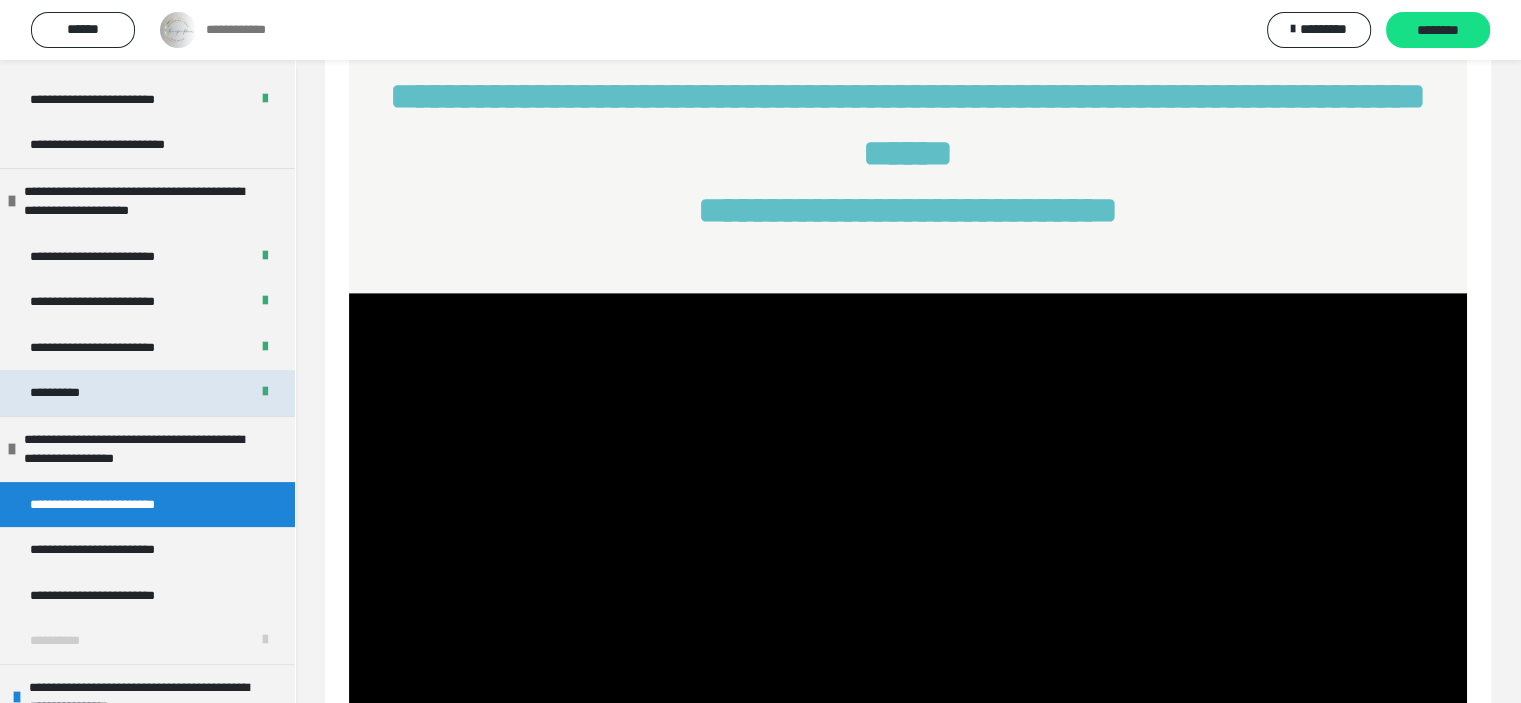 click on "**********" at bounding box center [147, 393] 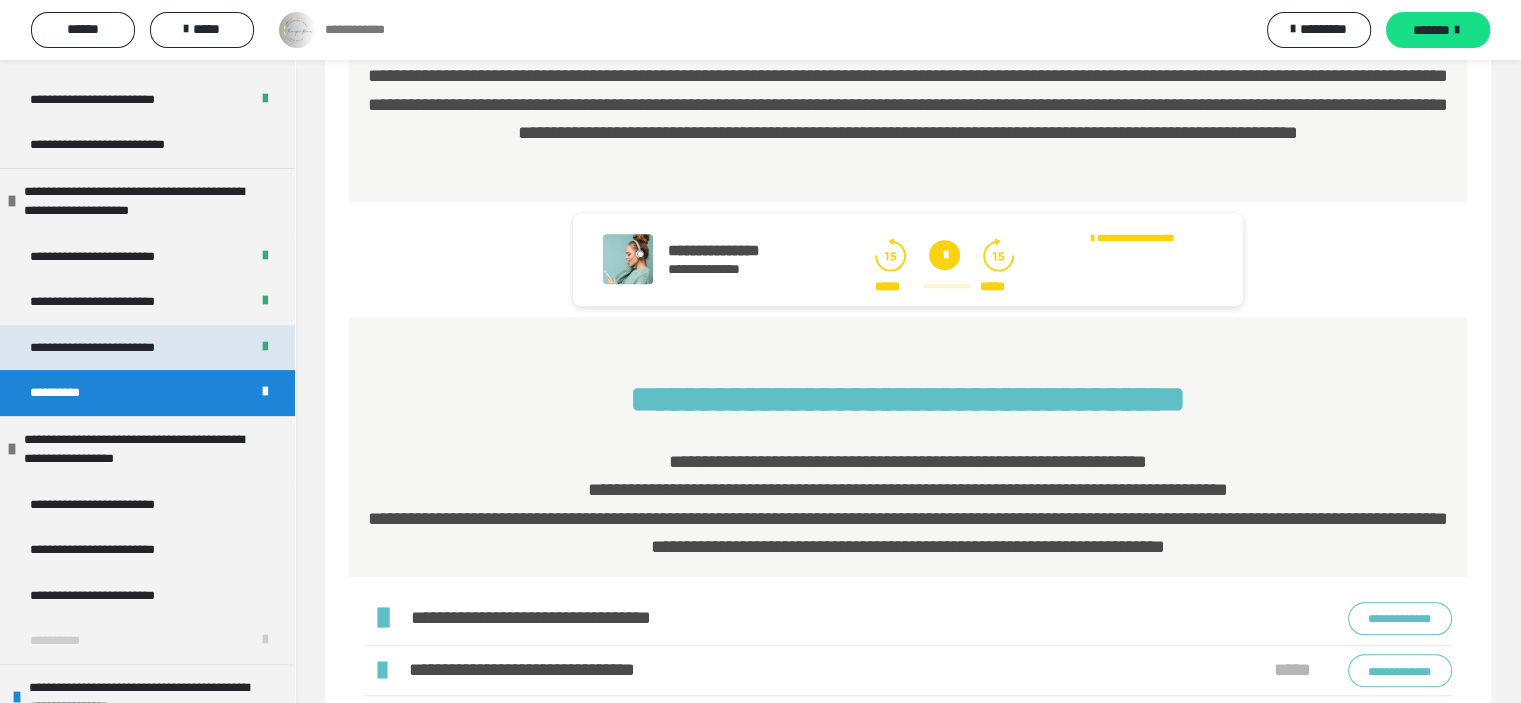click on "**********" at bounding box center (108, 348) 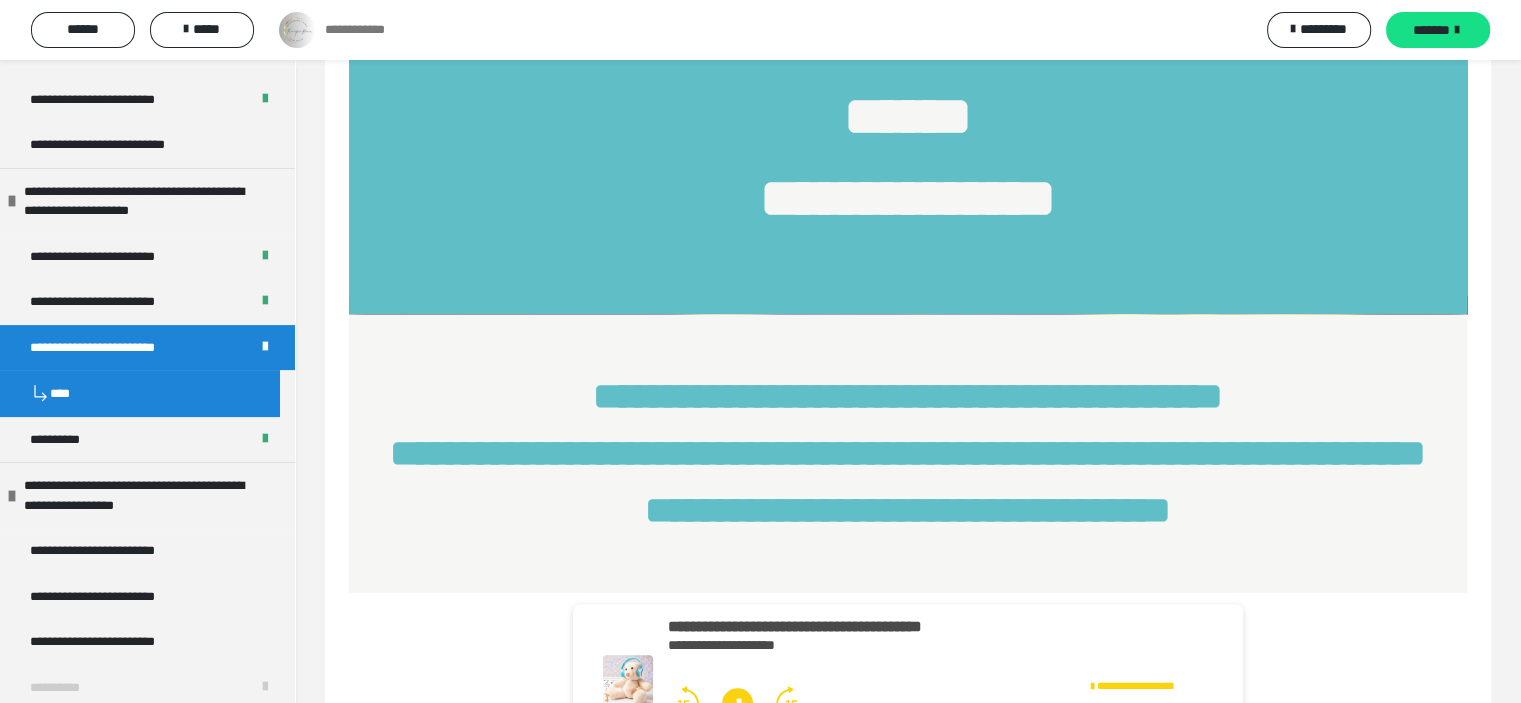 scroll, scrollTop: 1569, scrollLeft: 0, axis: vertical 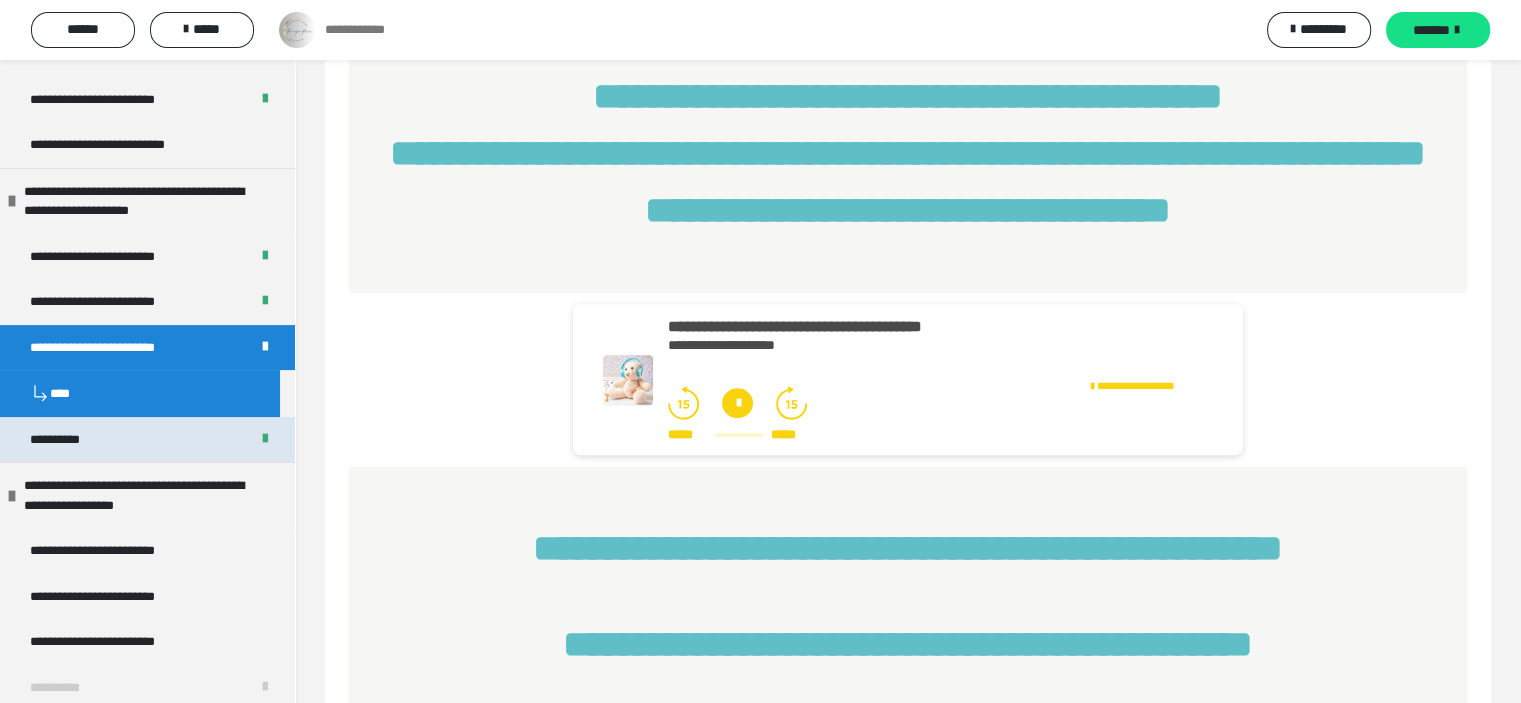 click on "**********" at bounding box center [147, 440] 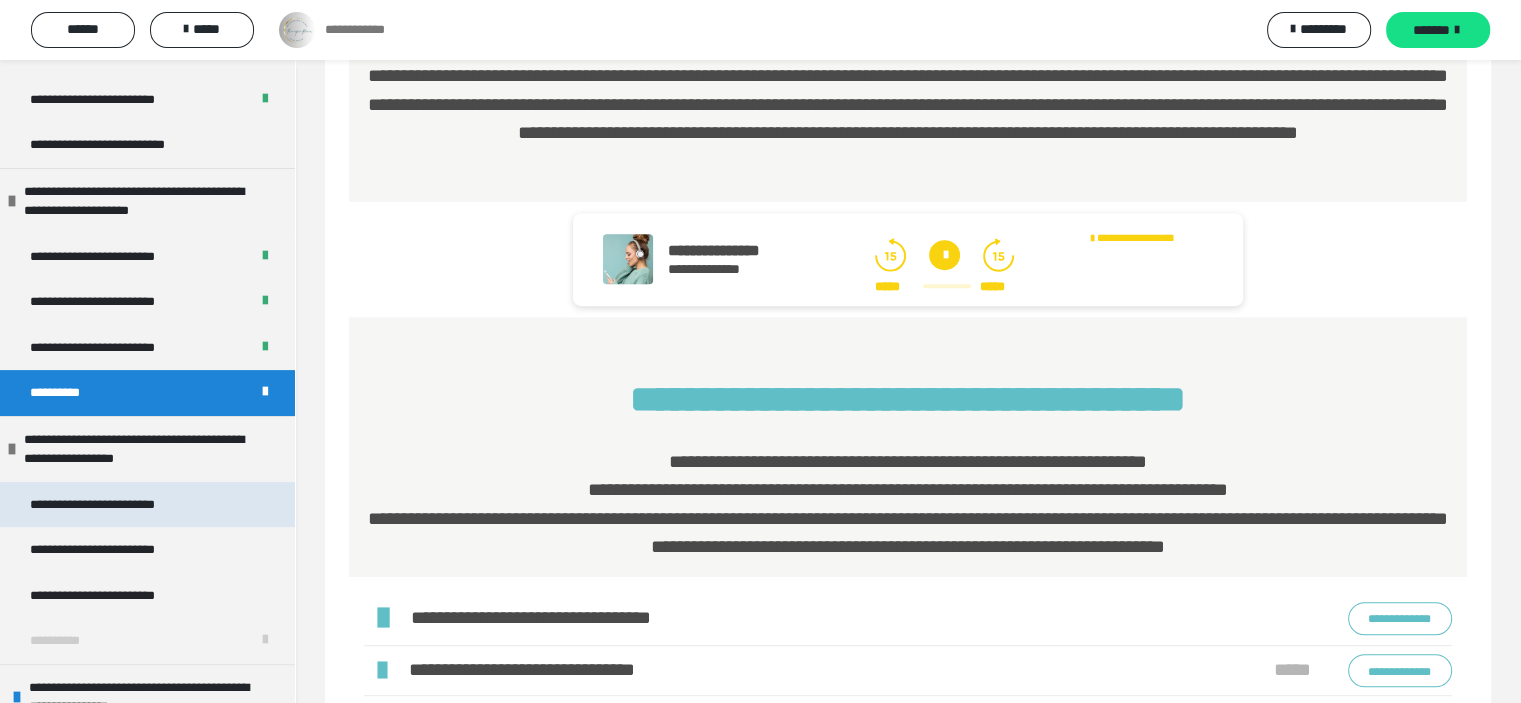 click on "**********" at bounding box center (106, 505) 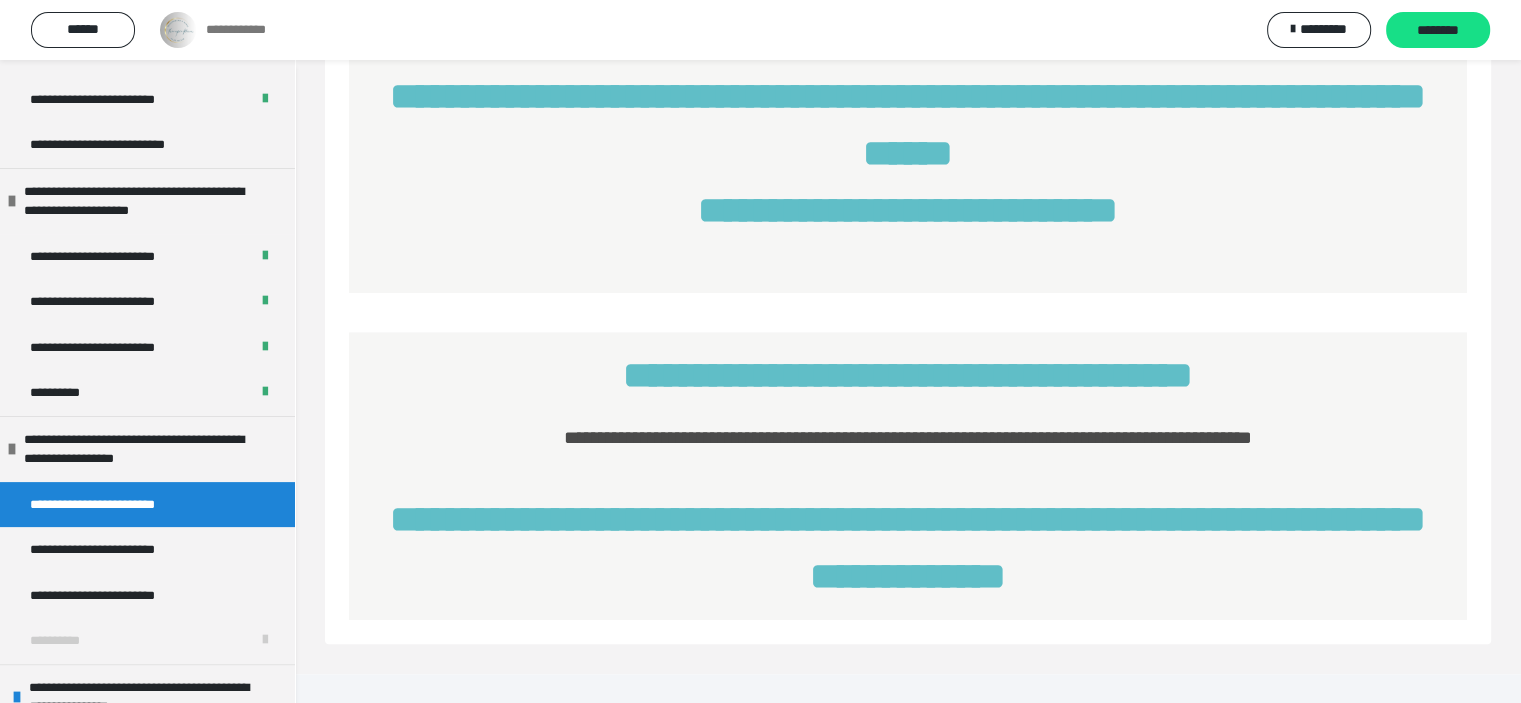 scroll, scrollTop: 913, scrollLeft: 0, axis: vertical 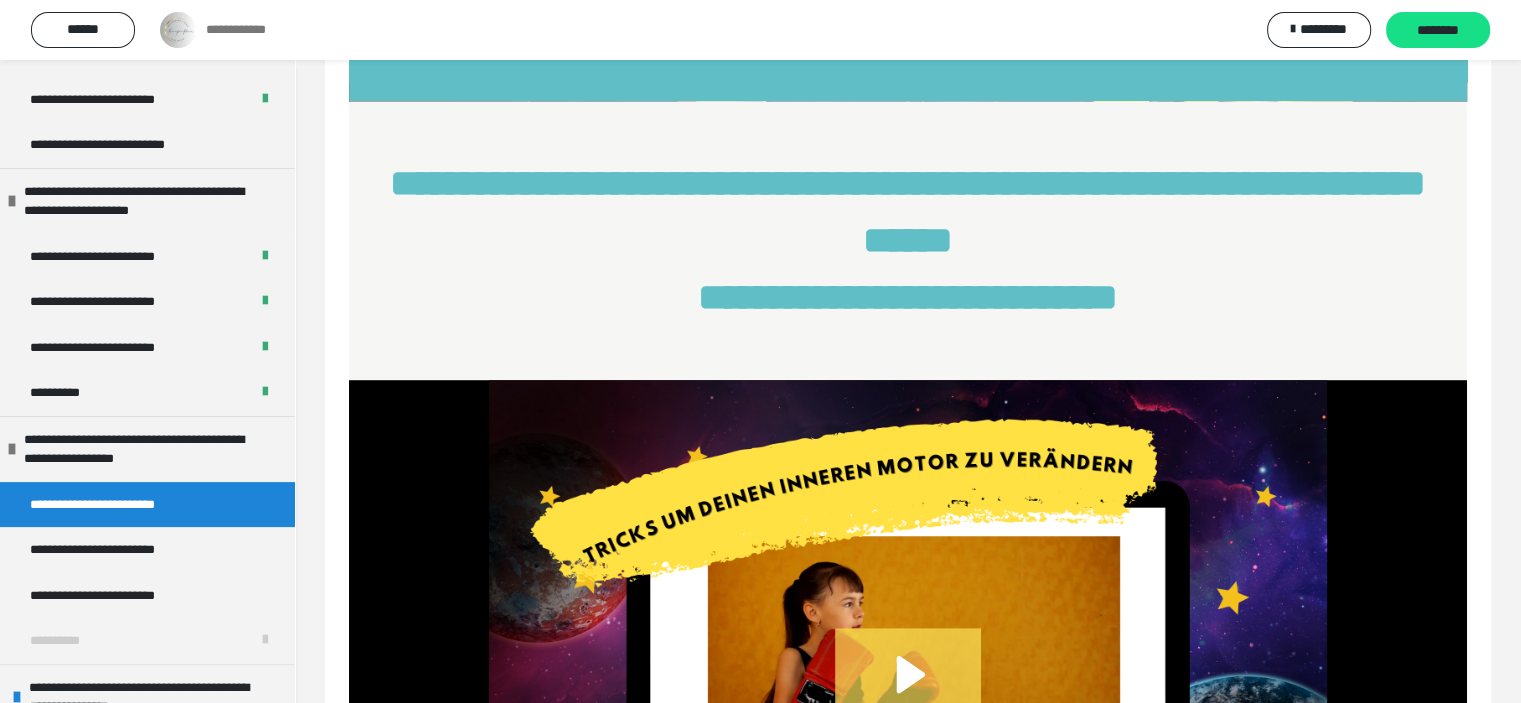 drag, startPoint x: 904, startPoint y: 612, endPoint x: 973, endPoint y: 623, distance: 69.87131 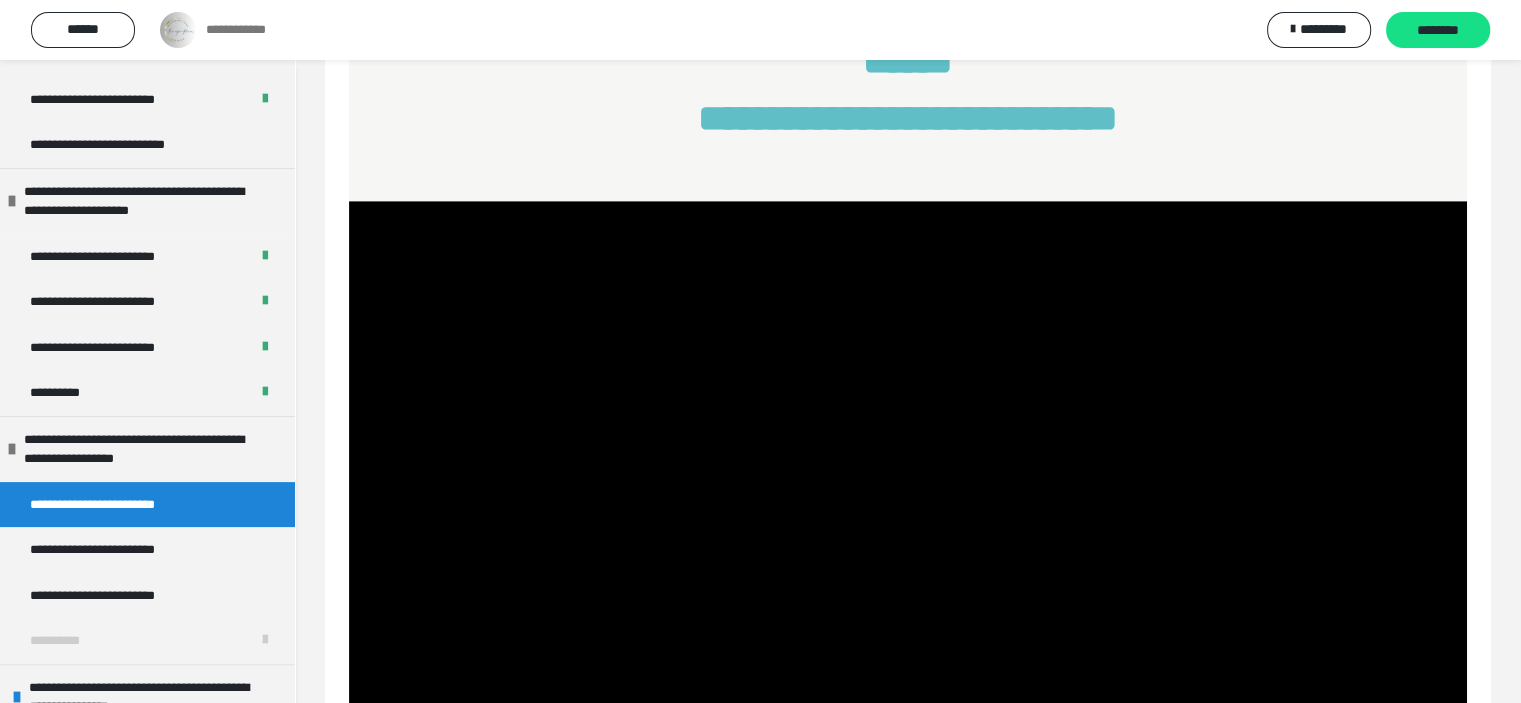 scroll, scrollTop: 1313, scrollLeft: 0, axis: vertical 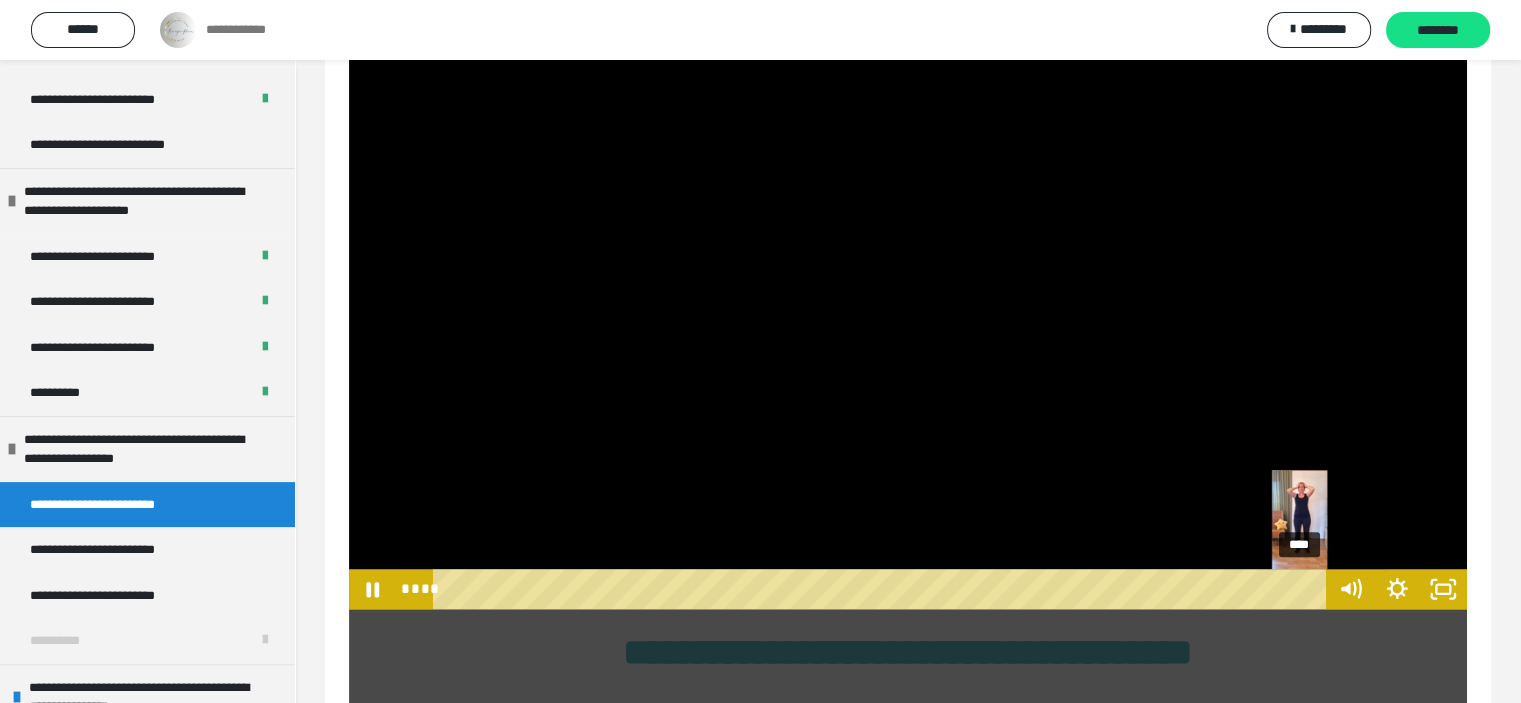 click on "****" at bounding box center [882, 589] 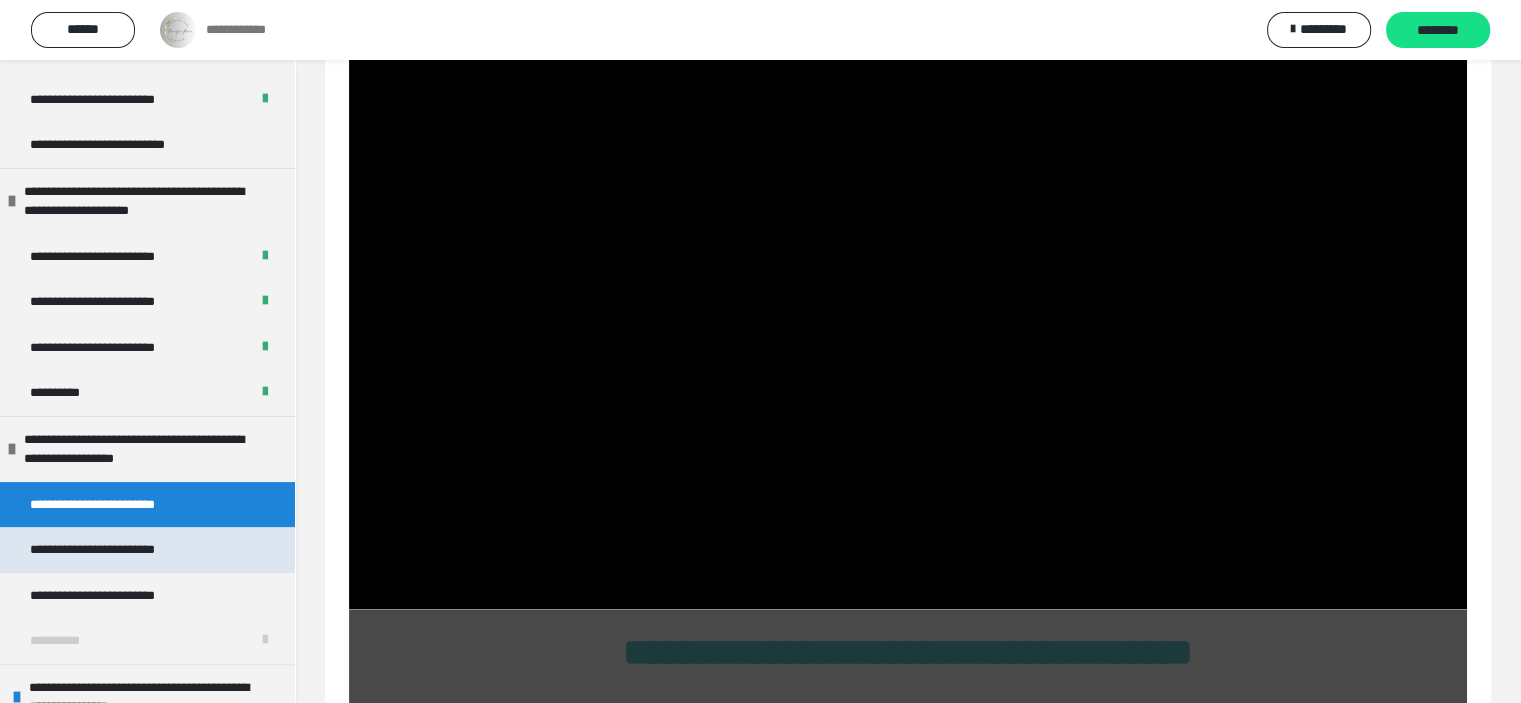 click on "**********" at bounding box center (147, 550) 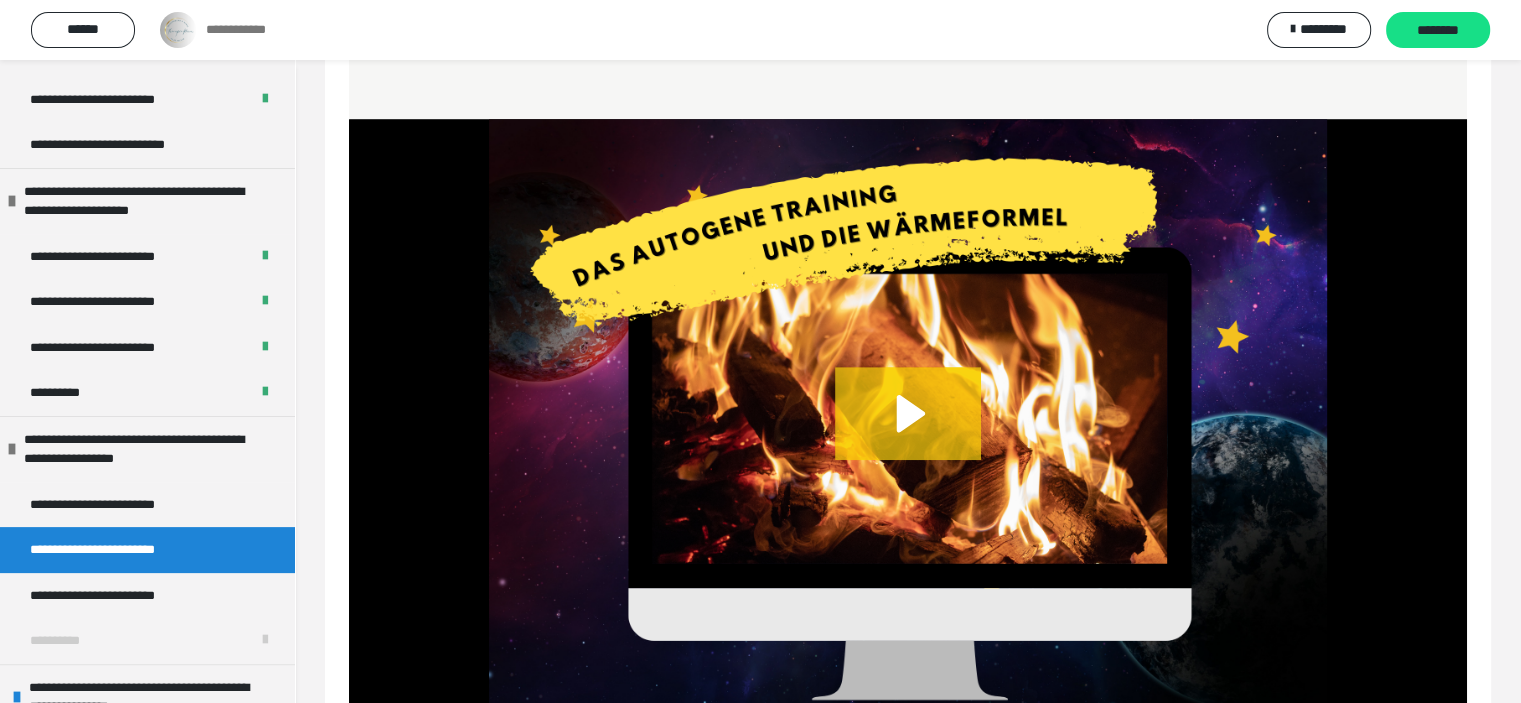 scroll, scrollTop: 1128, scrollLeft: 0, axis: vertical 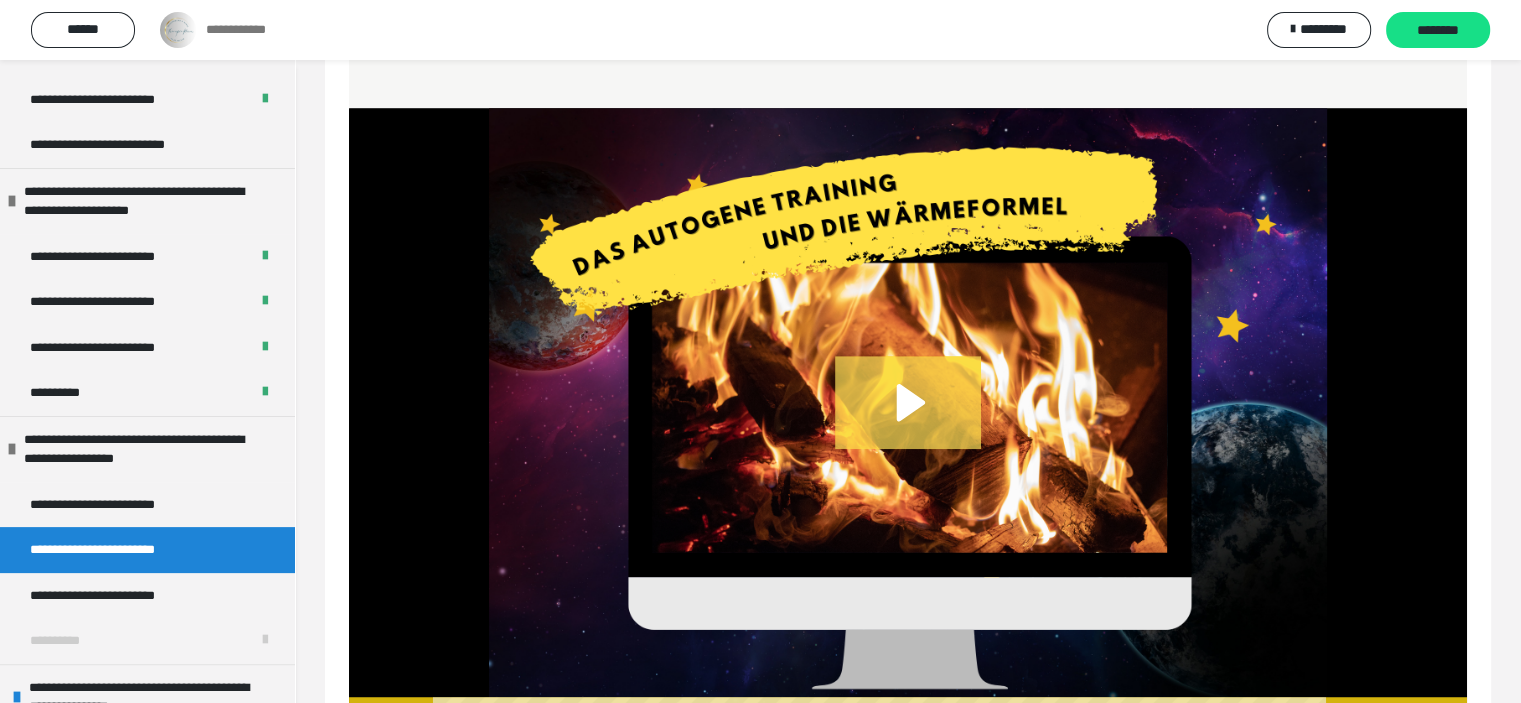 click 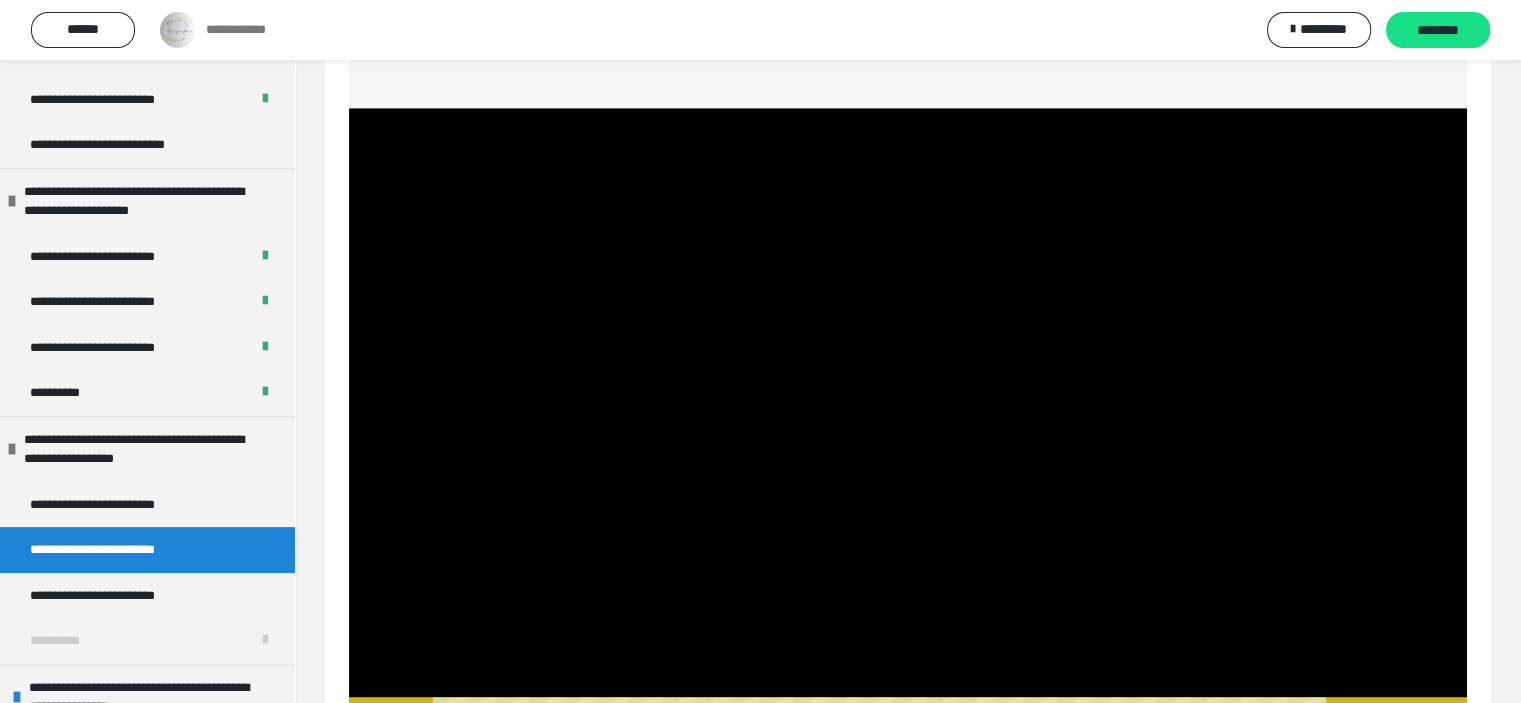 scroll, scrollTop: 1328, scrollLeft: 0, axis: vertical 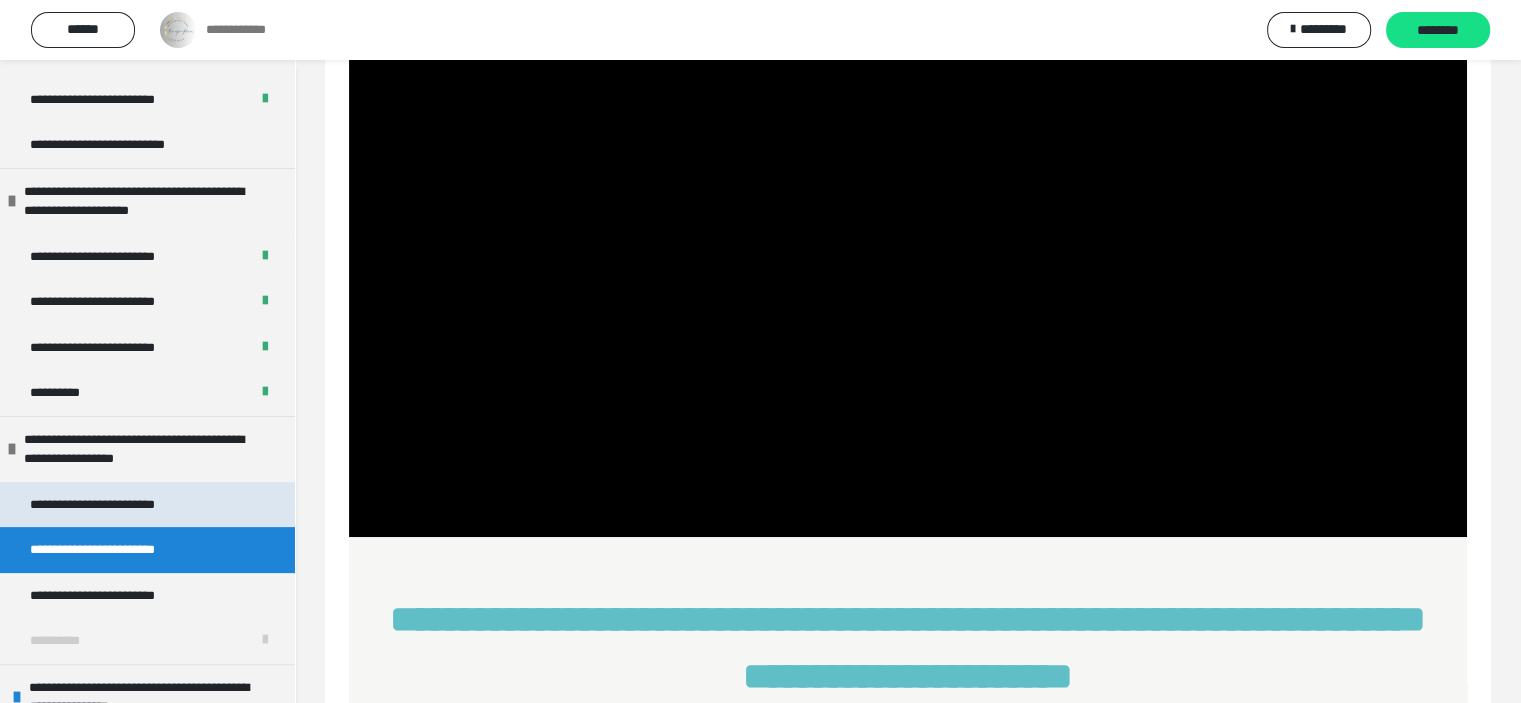 click on "**********" at bounding box center [106, 505] 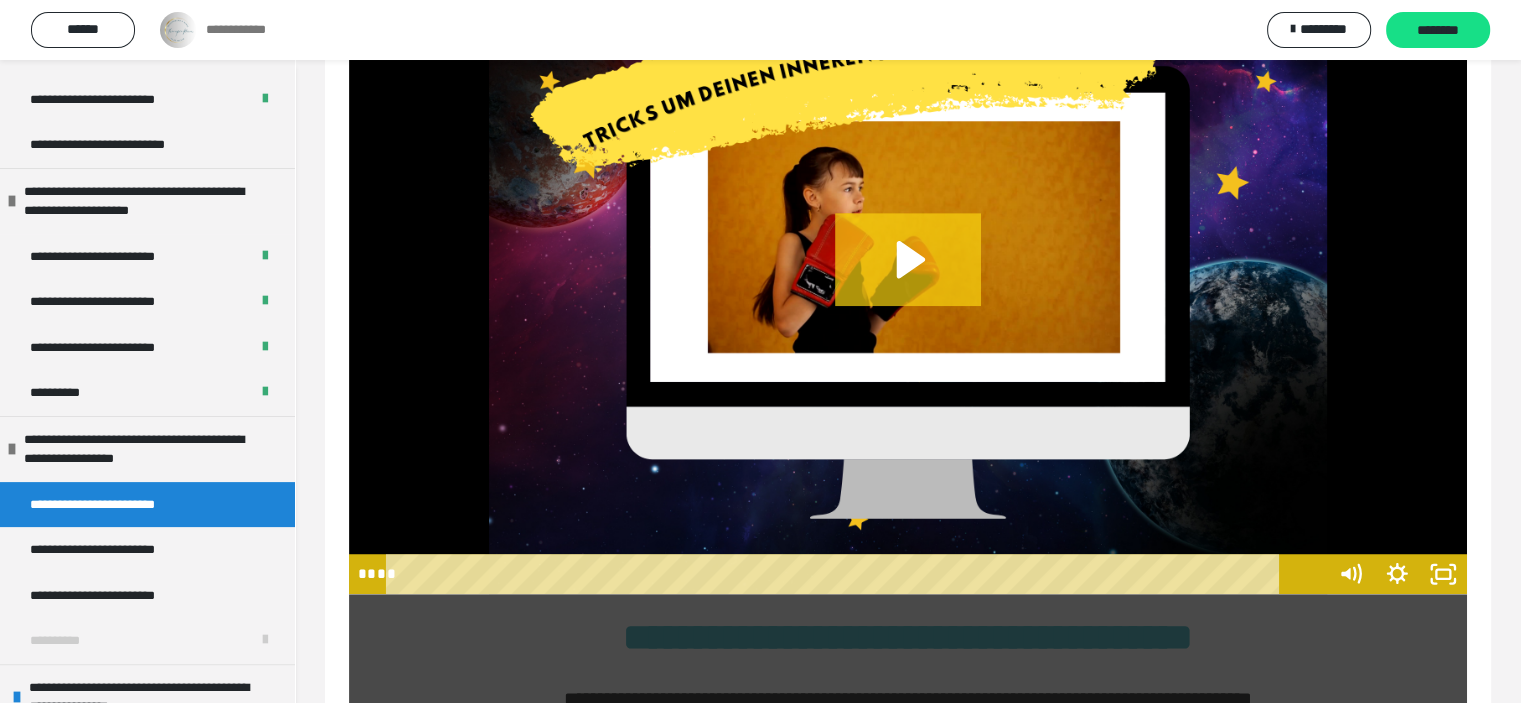 scroll, scrollTop: 913, scrollLeft: 0, axis: vertical 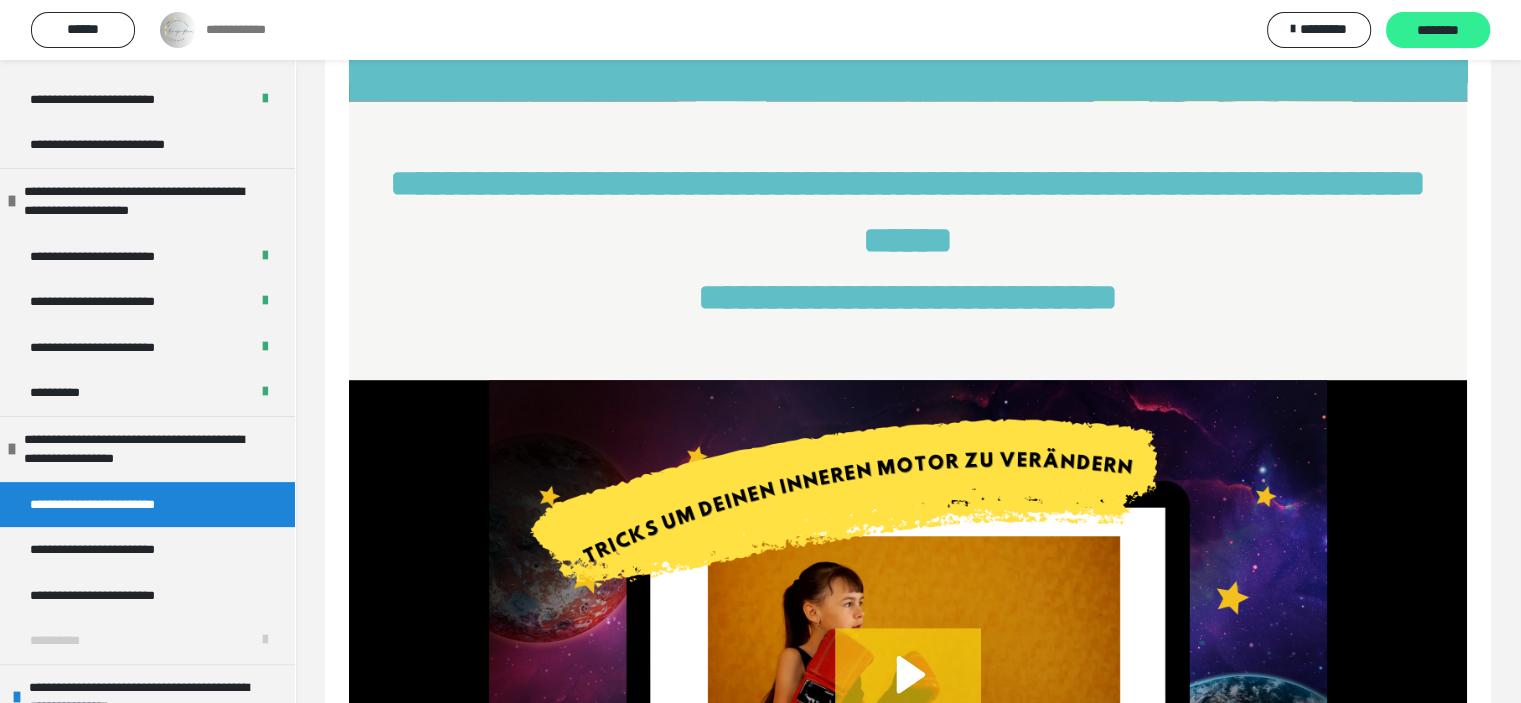 click on "********" at bounding box center (1438, 31) 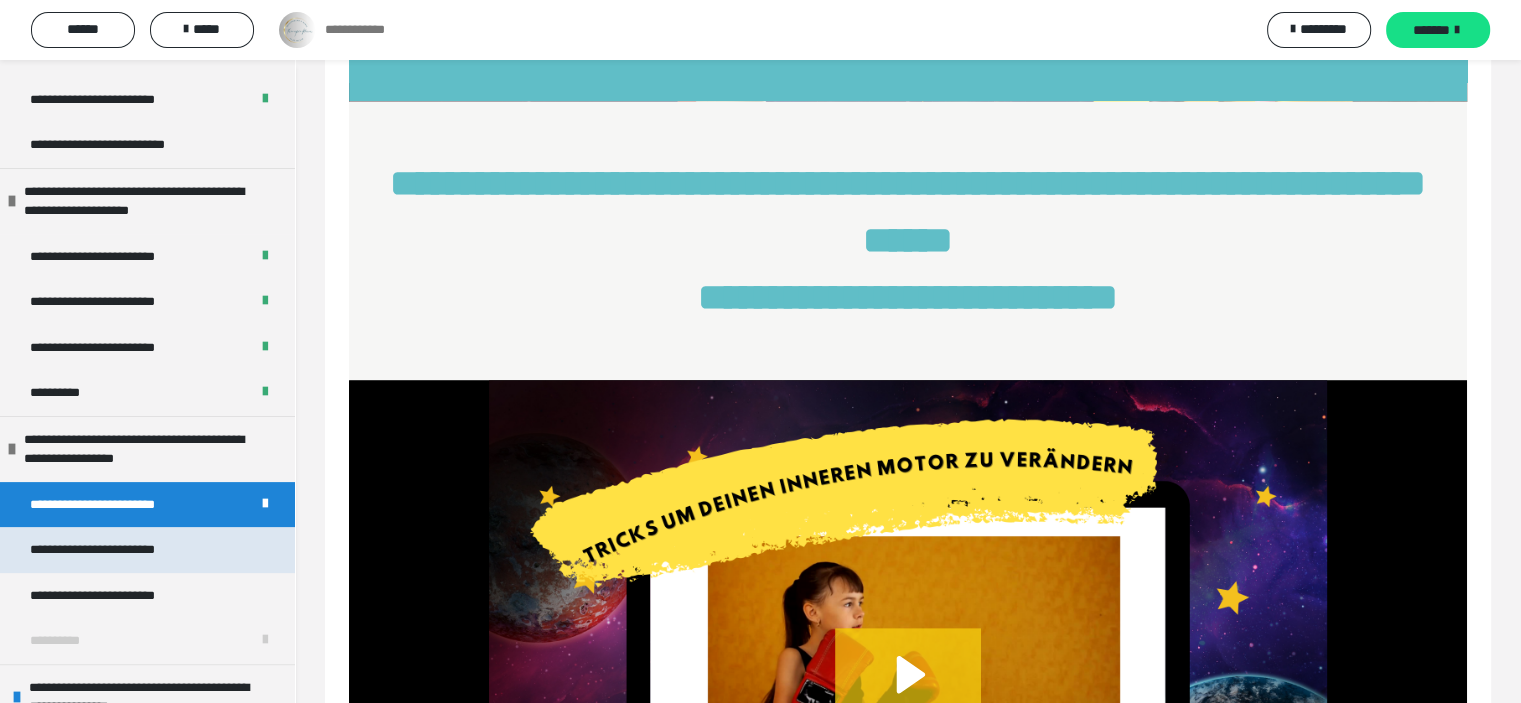 click on "**********" at bounding box center [147, 550] 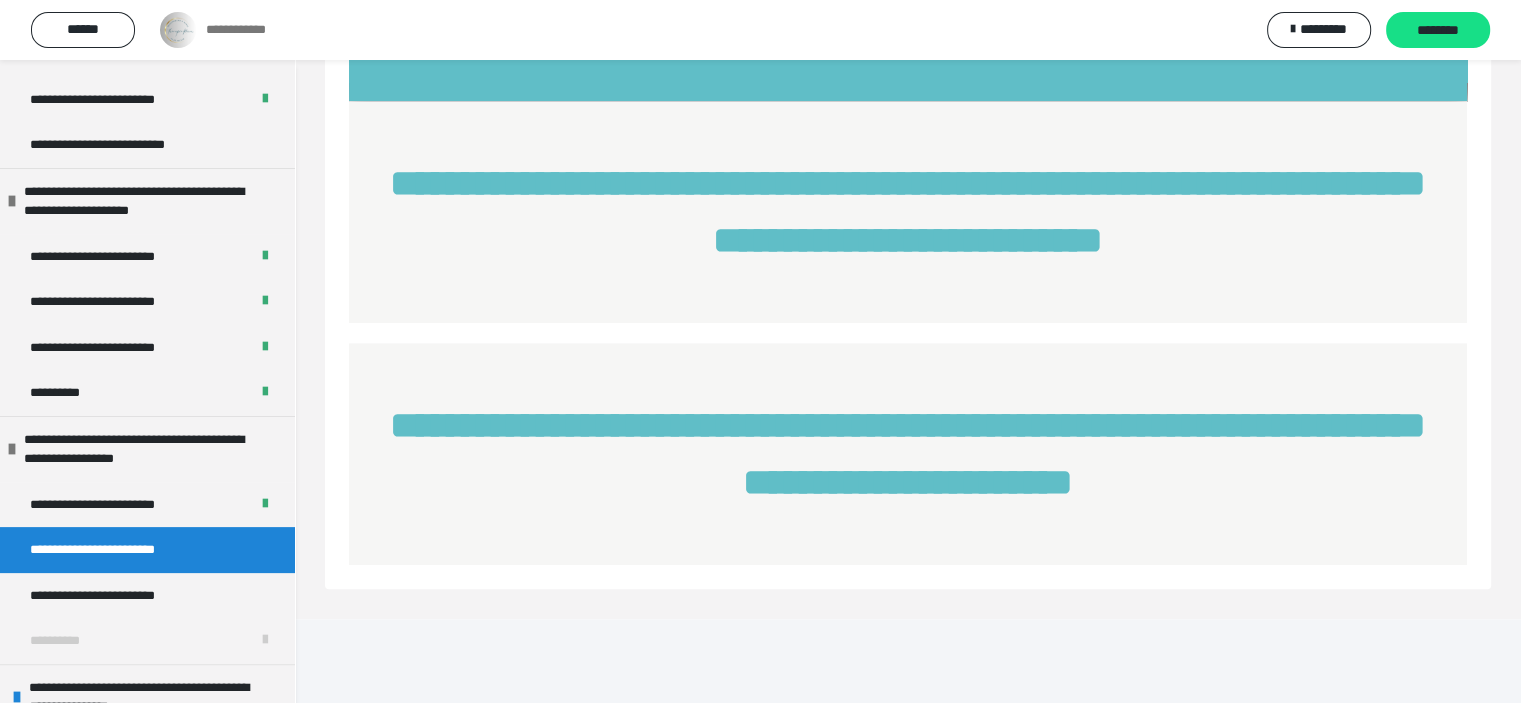 scroll, scrollTop: 828, scrollLeft: 0, axis: vertical 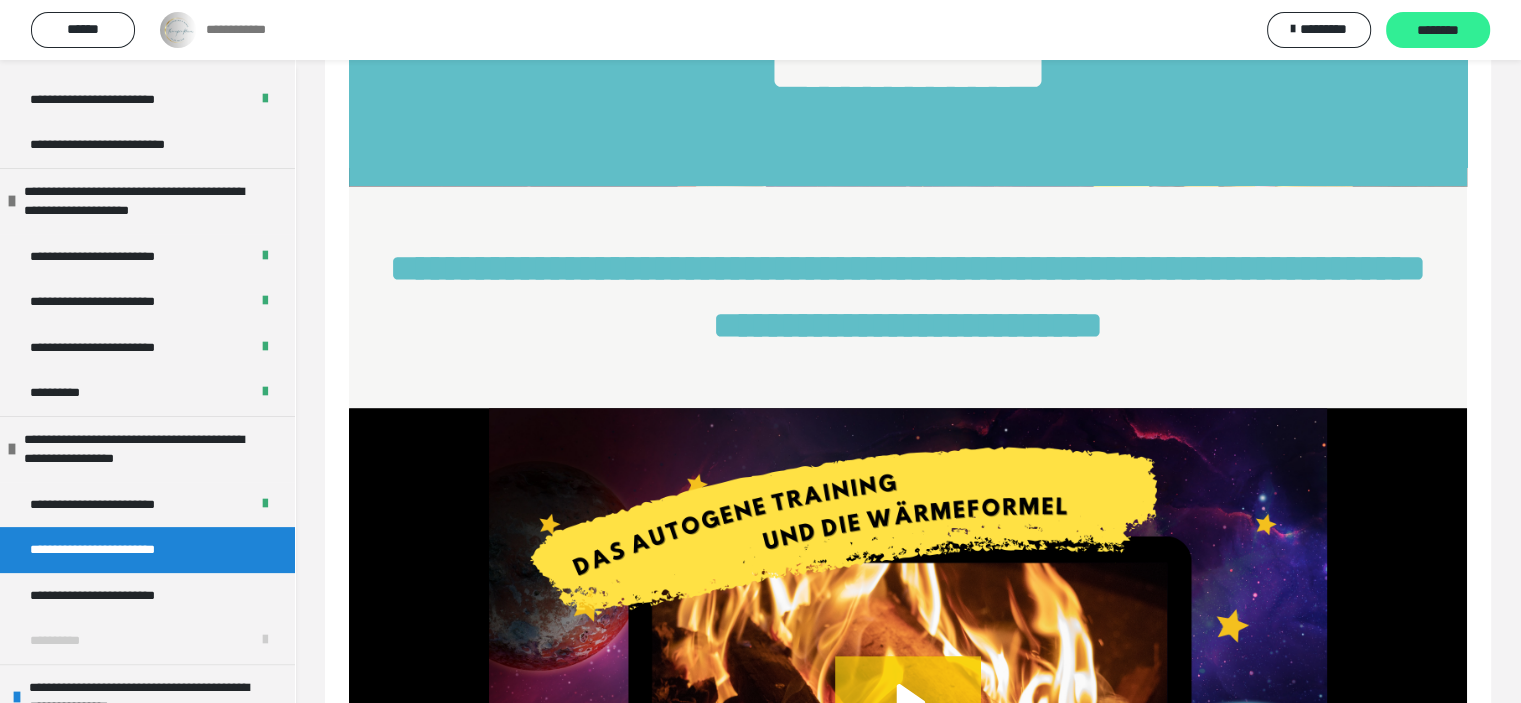 click on "********" at bounding box center [1438, 30] 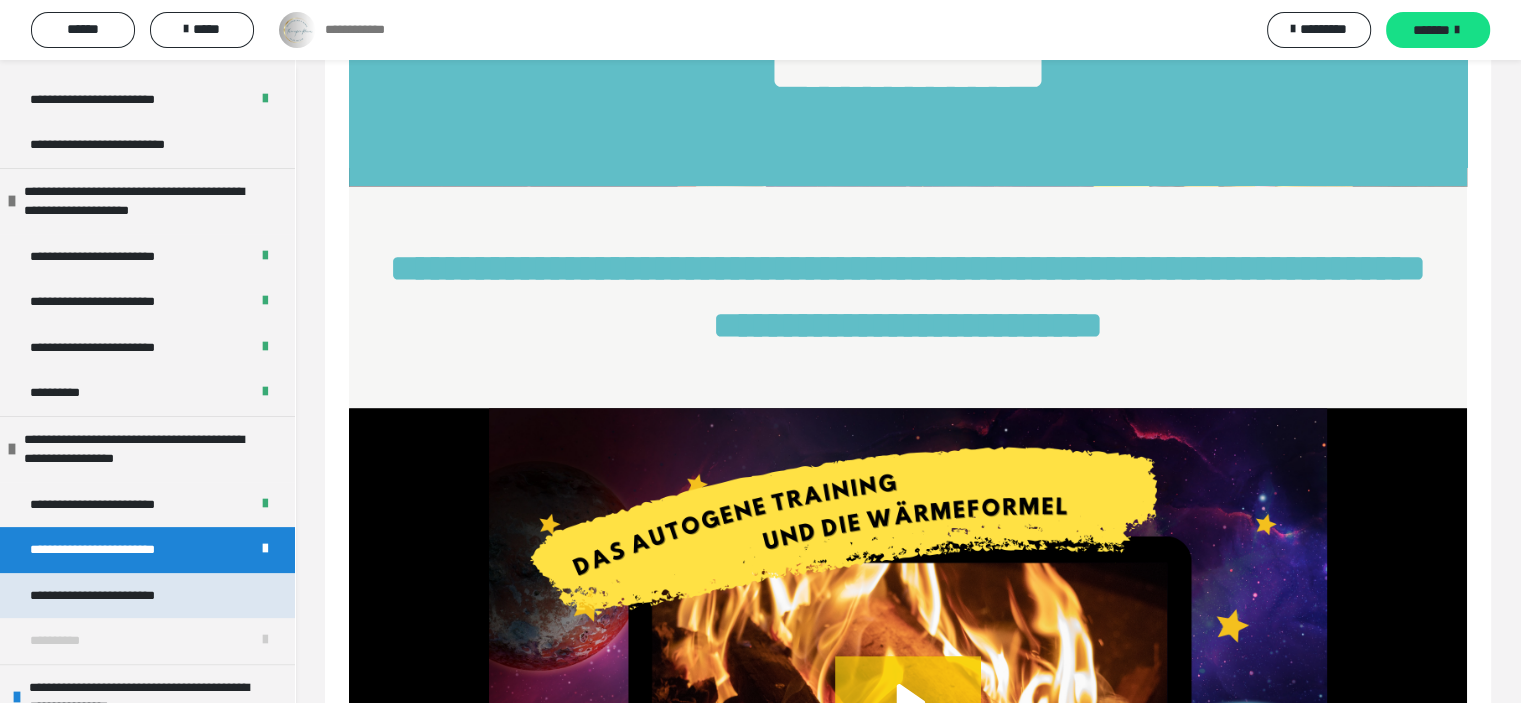 click on "**********" at bounding box center [107, 596] 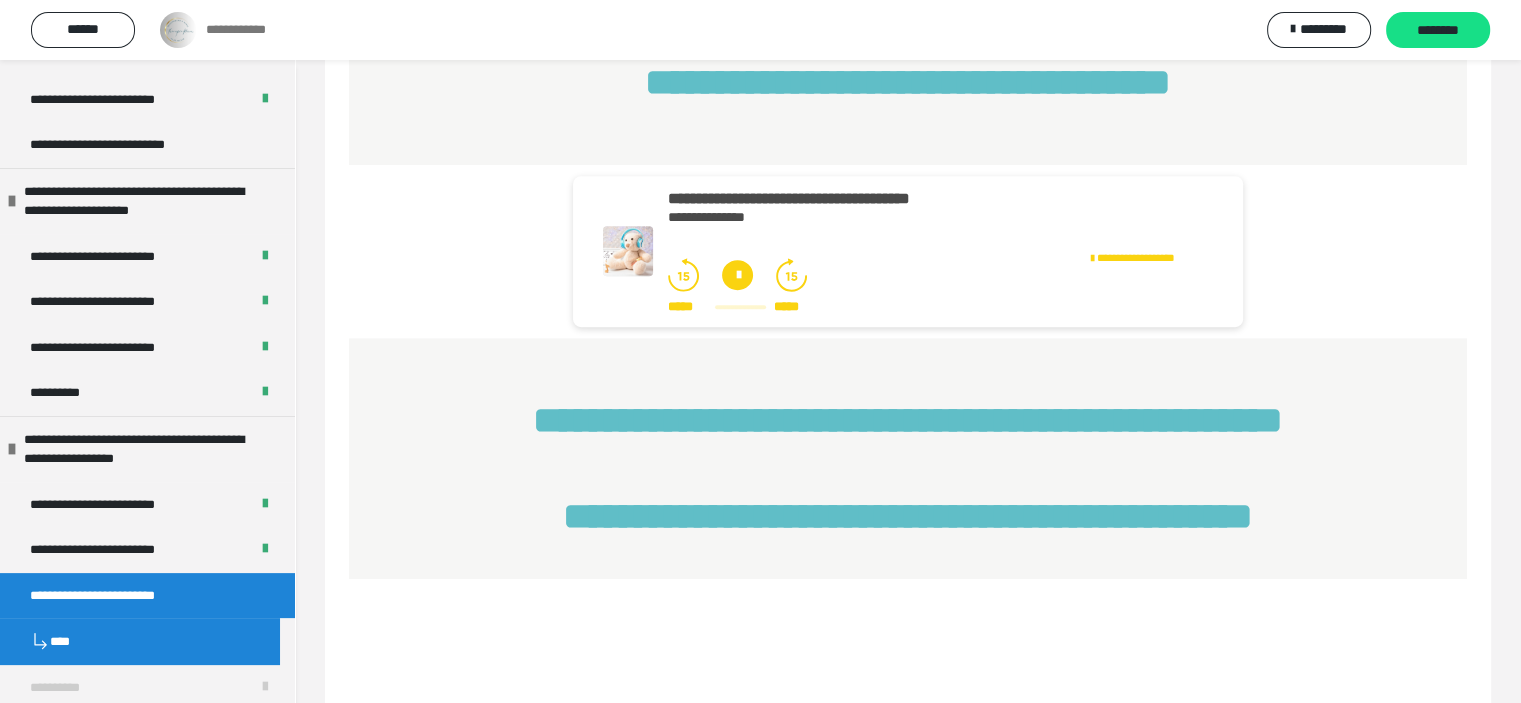 scroll, scrollTop: 1028, scrollLeft: 0, axis: vertical 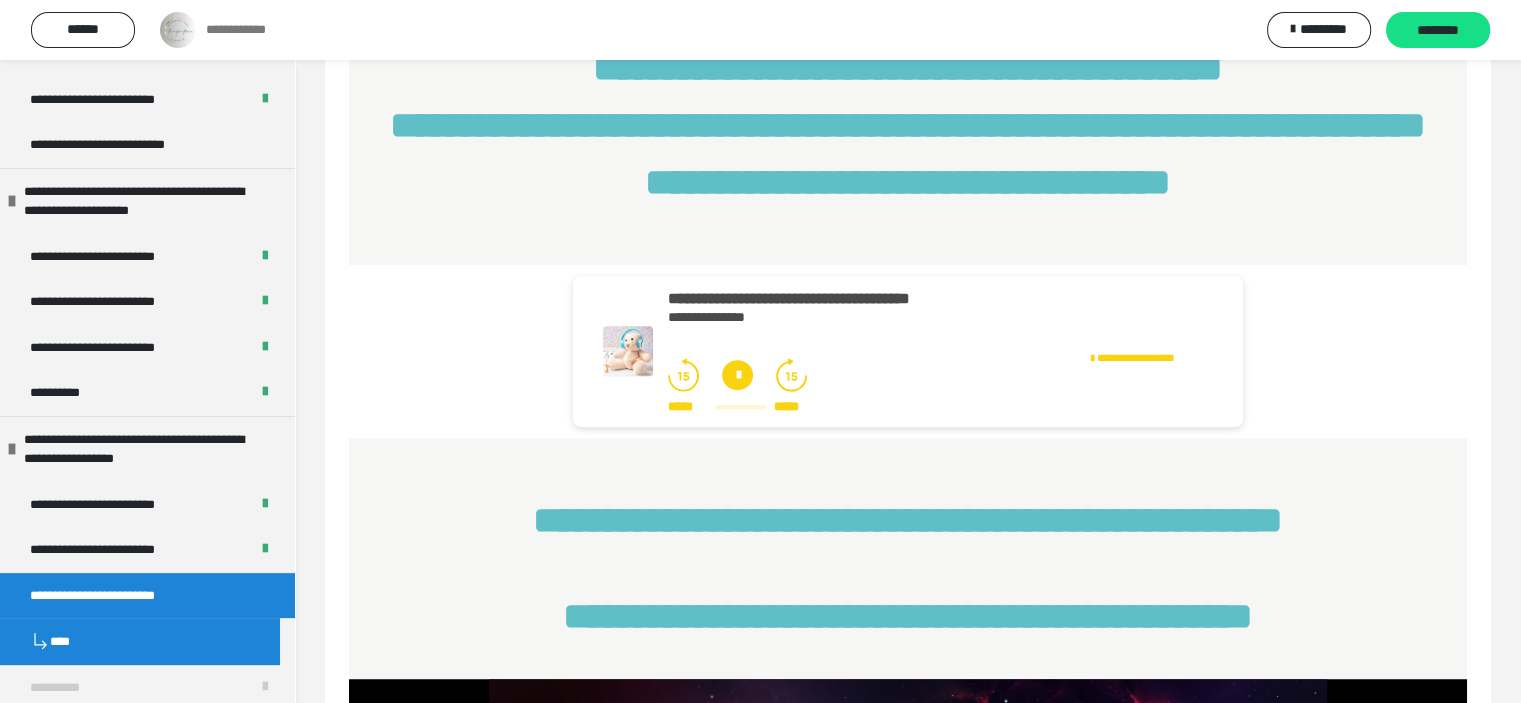 click at bounding box center (737, 375) 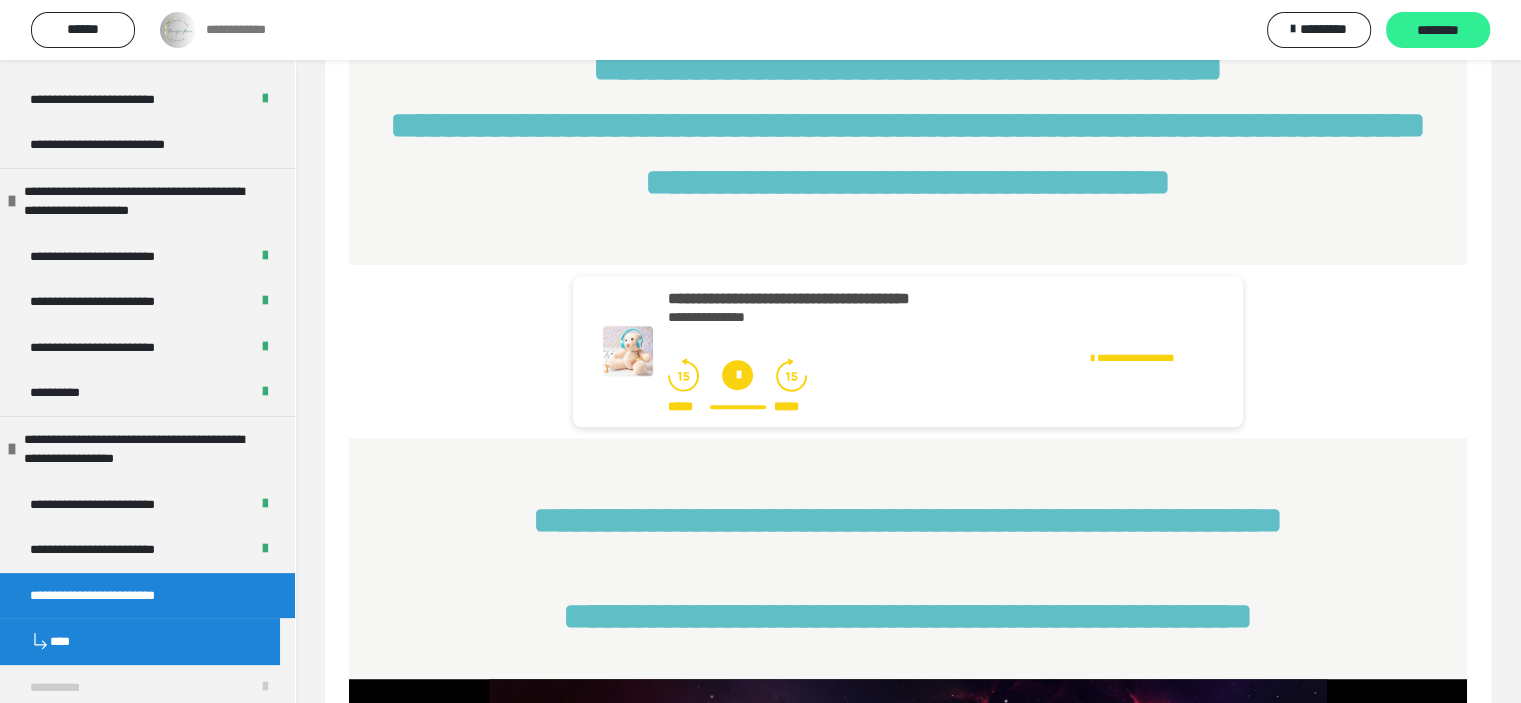 click on "********" at bounding box center (1438, 31) 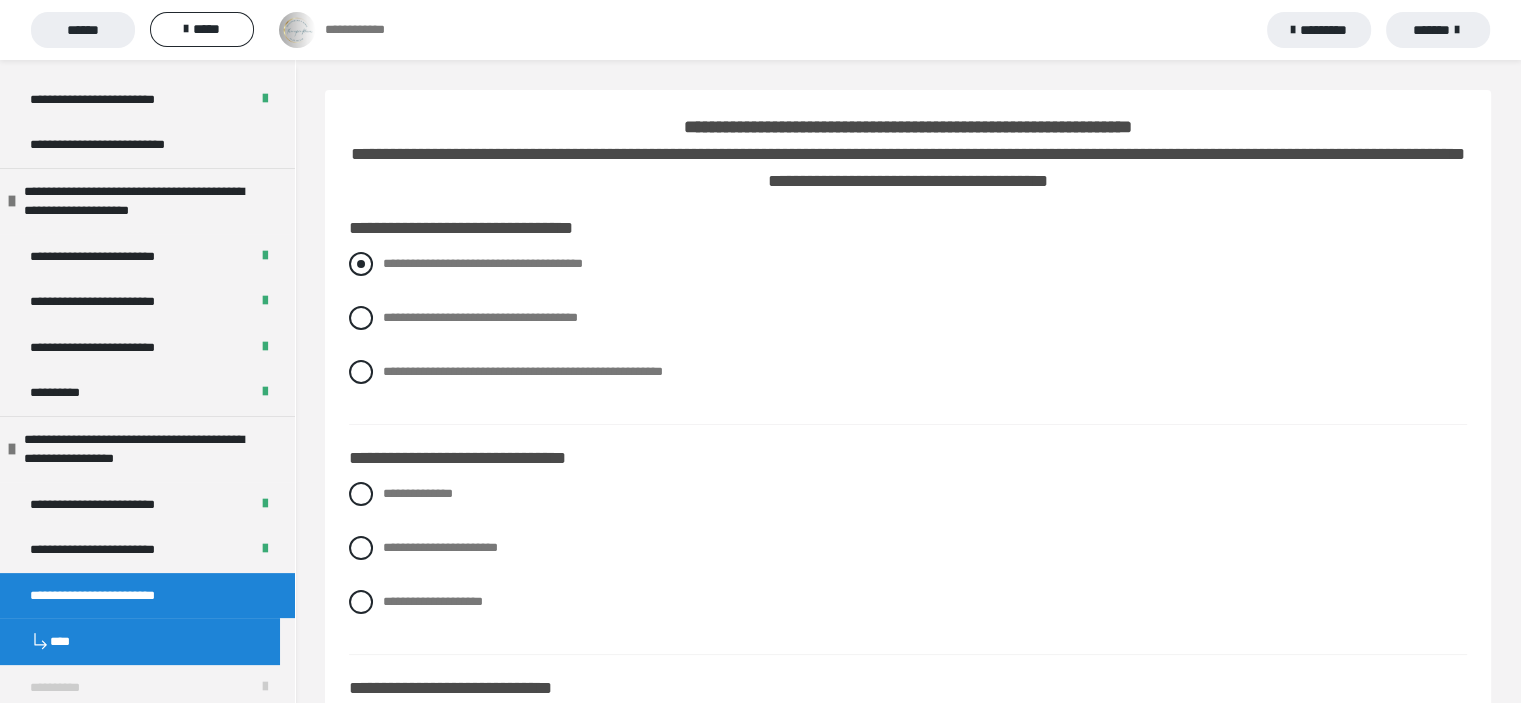click at bounding box center (361, 264) 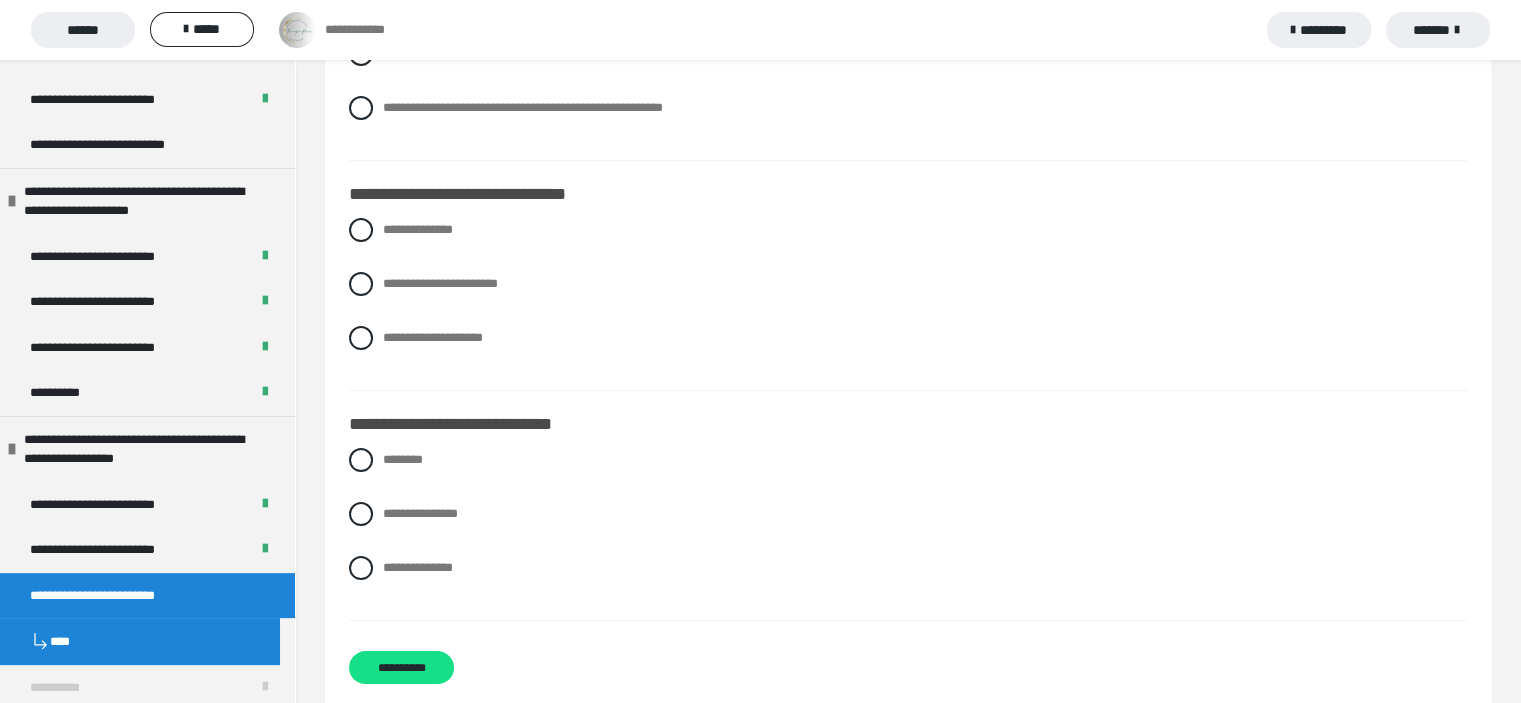 scroll, scrollTop: 298, scrollLeft: 0, axis: vertical 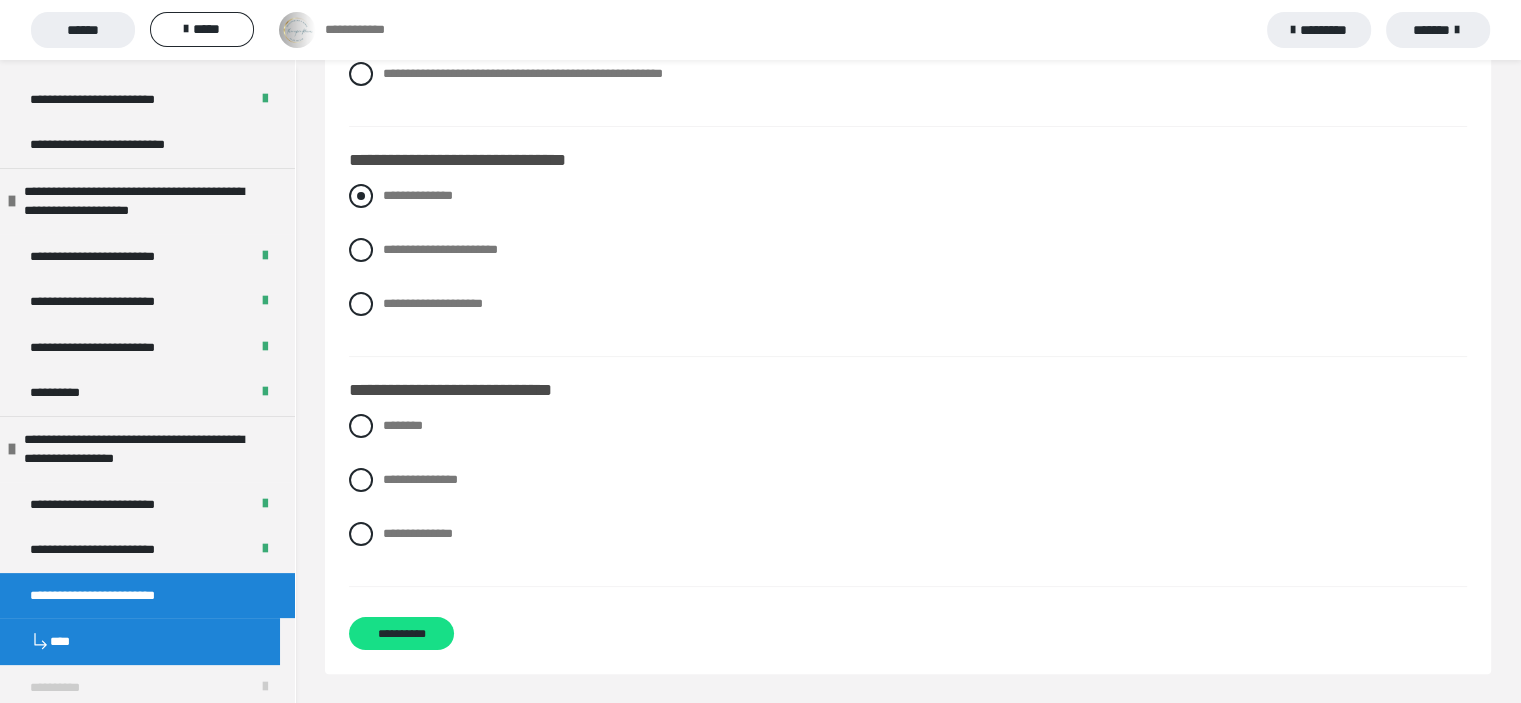 click at bounding box center (361, 196) 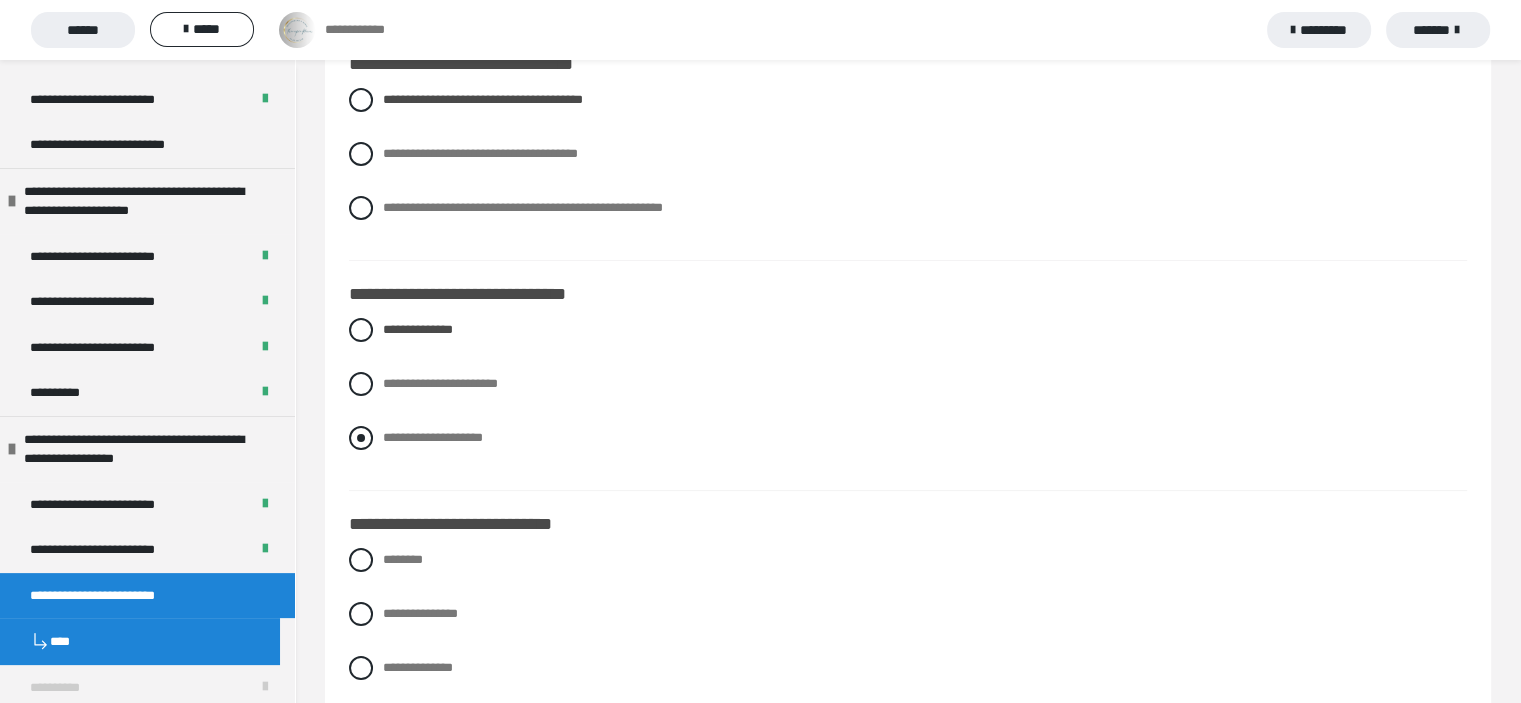 scroll, scrollTop: 0, scrollLeft: 0, axis: both 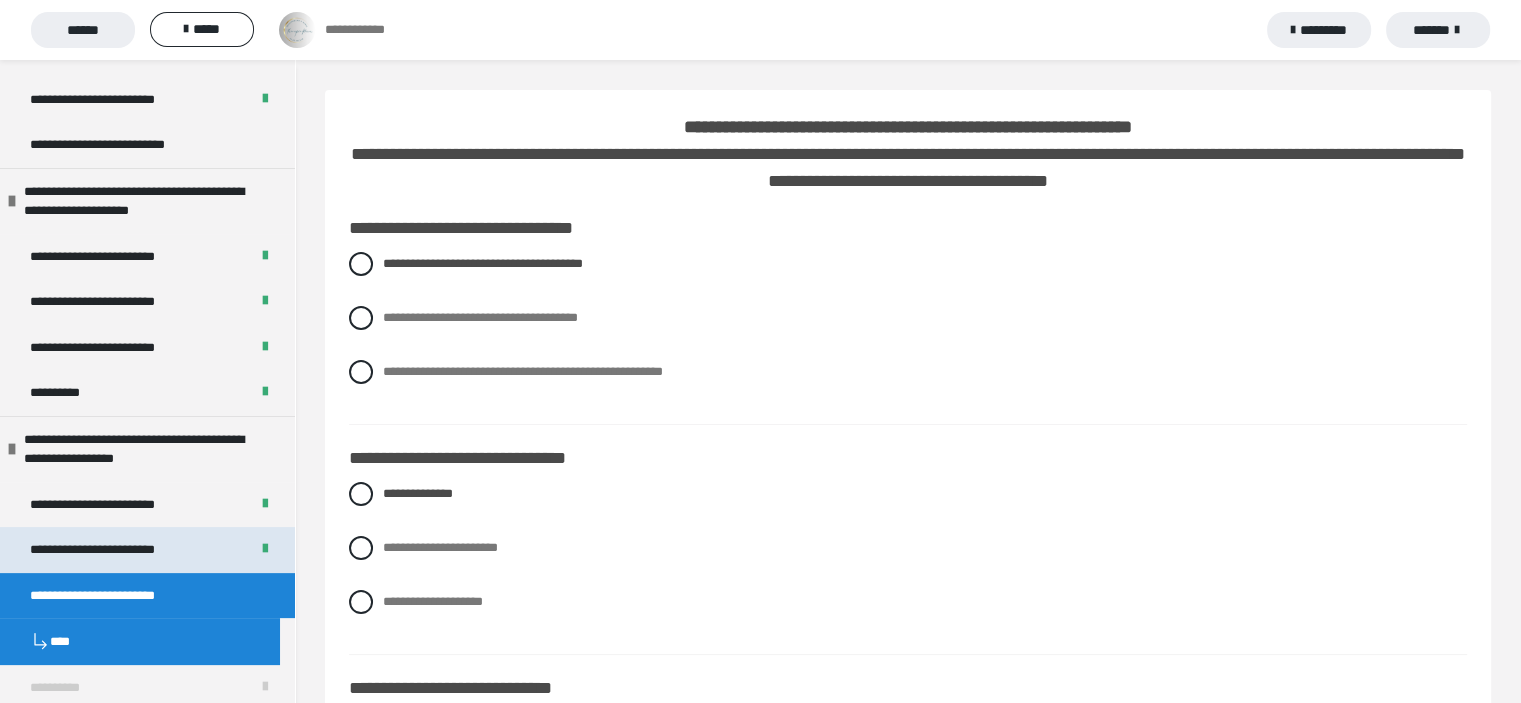 click on "**********" at bounding box center (108, 550) 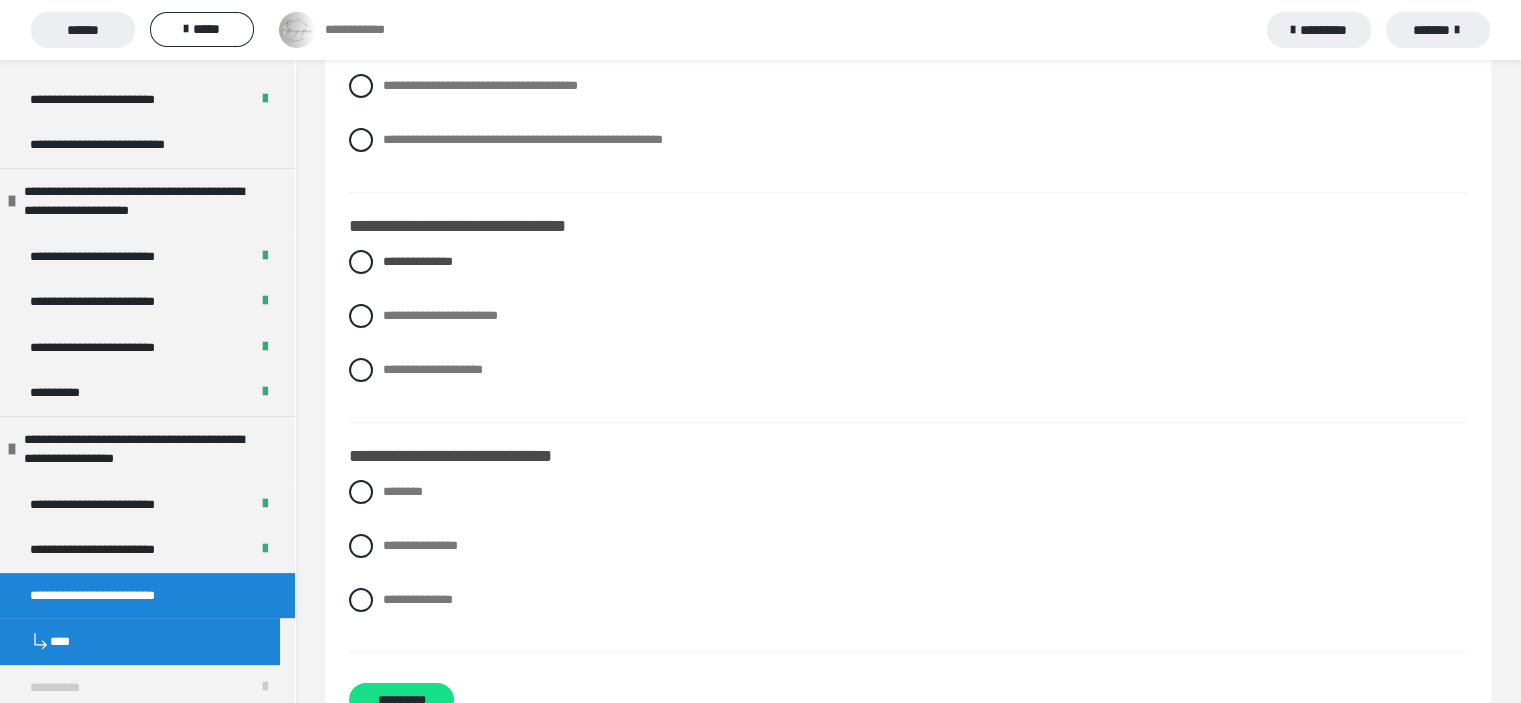 scroll, scrollTop: 298, scrollLeft: 0, axis: vertical 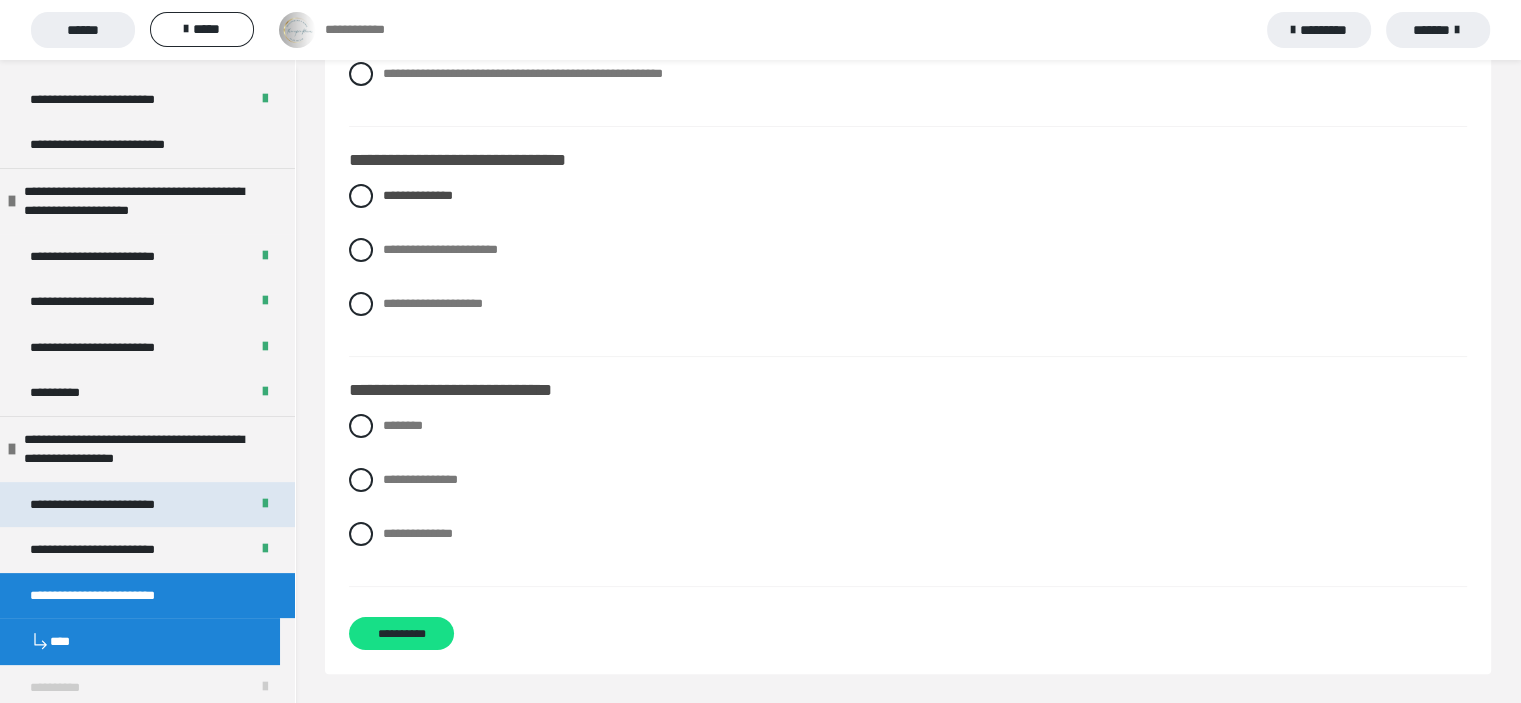 click on "**********" at bounding box center (106, 505) 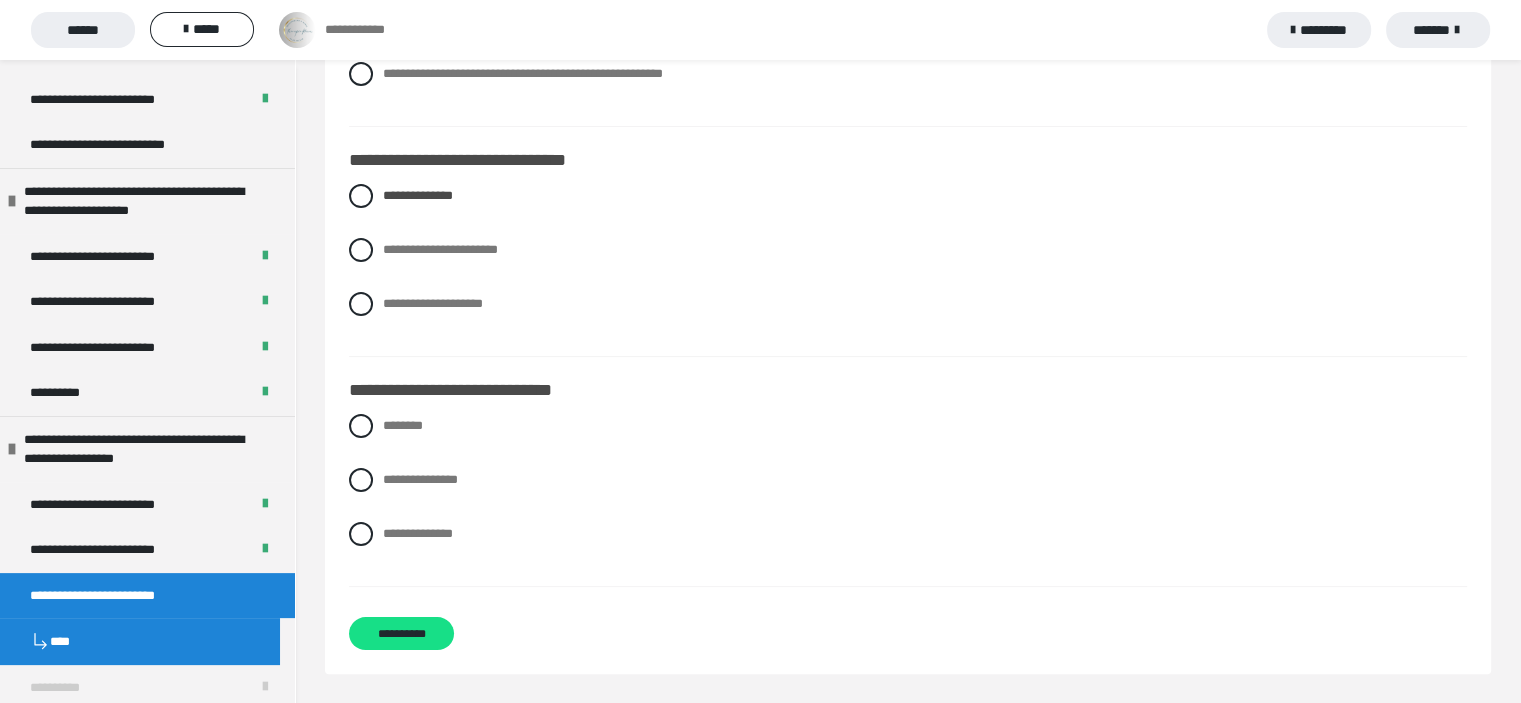 scroll, scrollTop: 0, scrollLeft: 0, axis: both 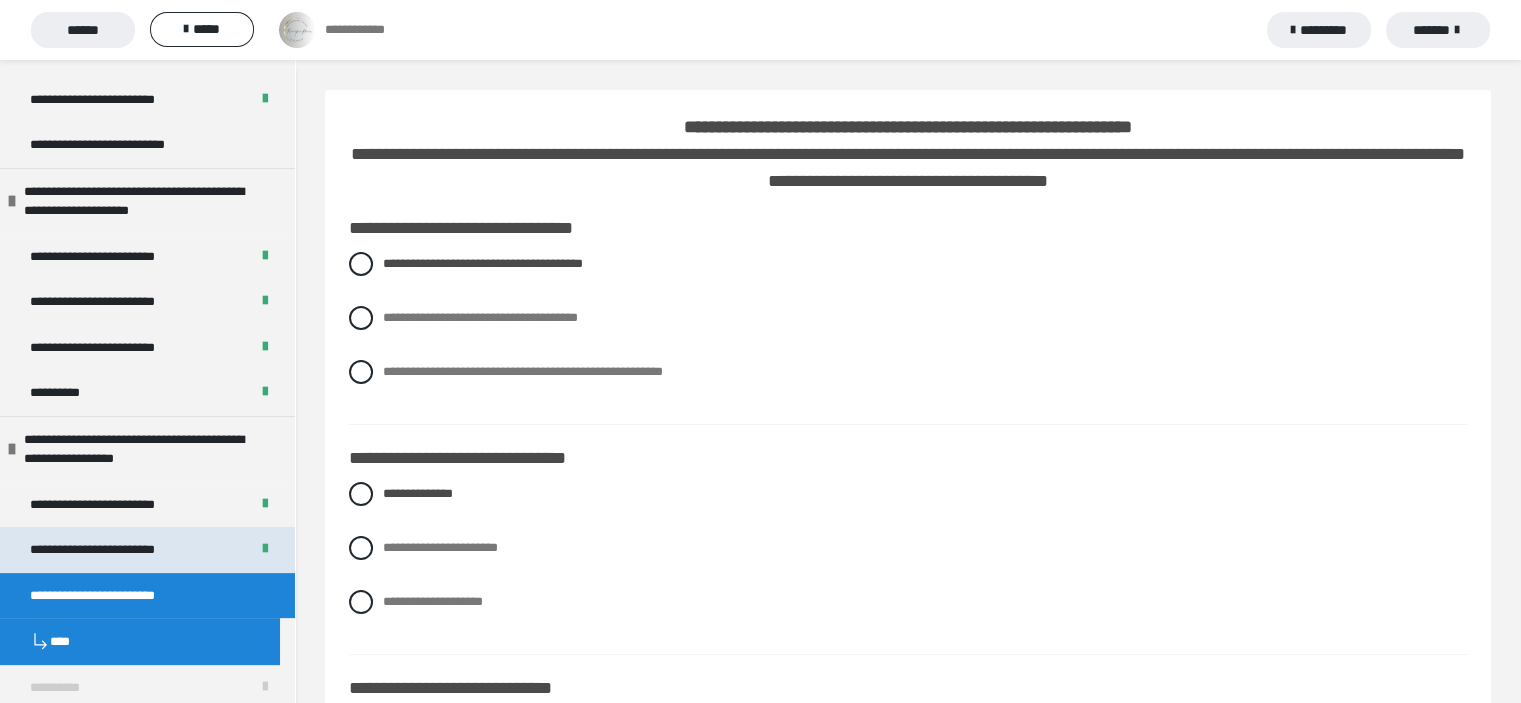 click on "**********" at bounding box center (108, 550) 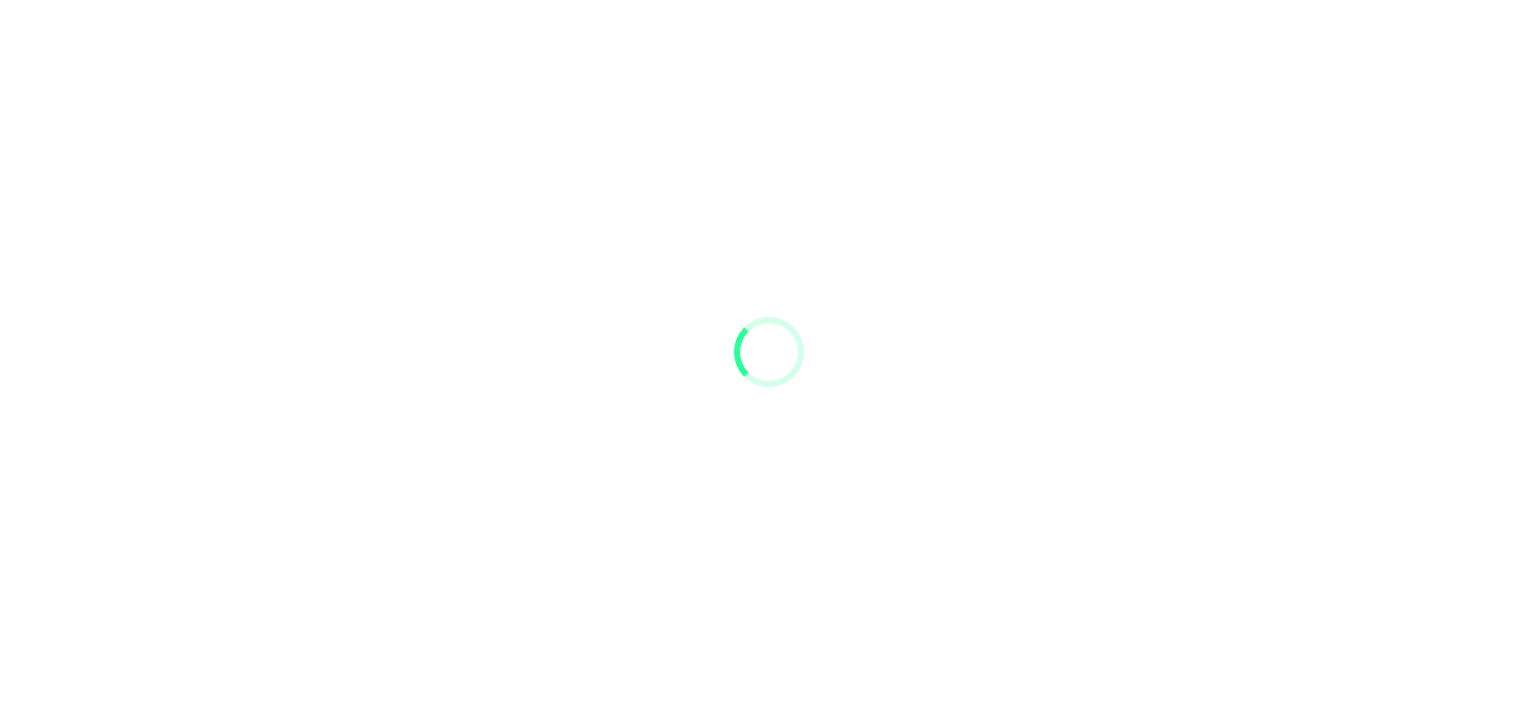 scroll, scrollTop: 0, scrollLeft: 0, axis: both 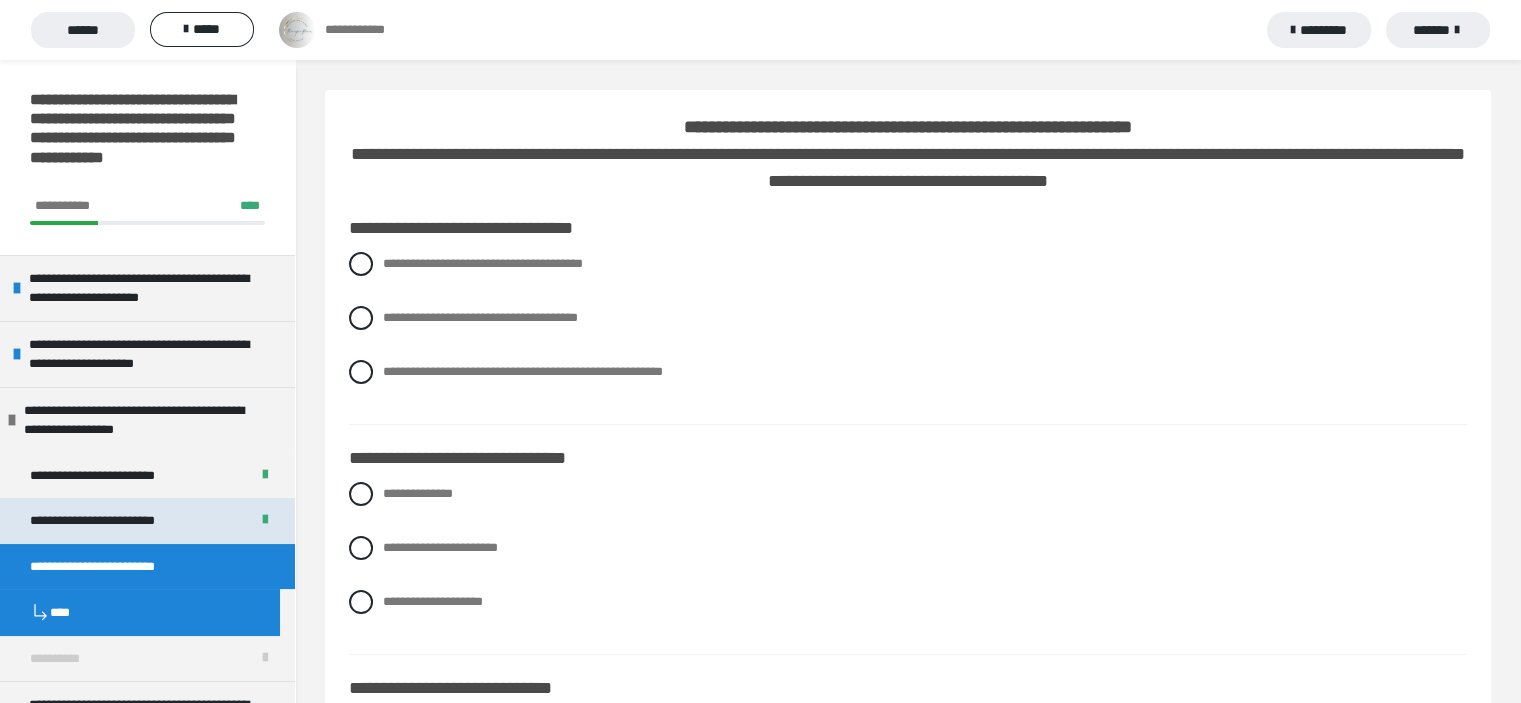 click on "**********" at bounding box center [108, 521] 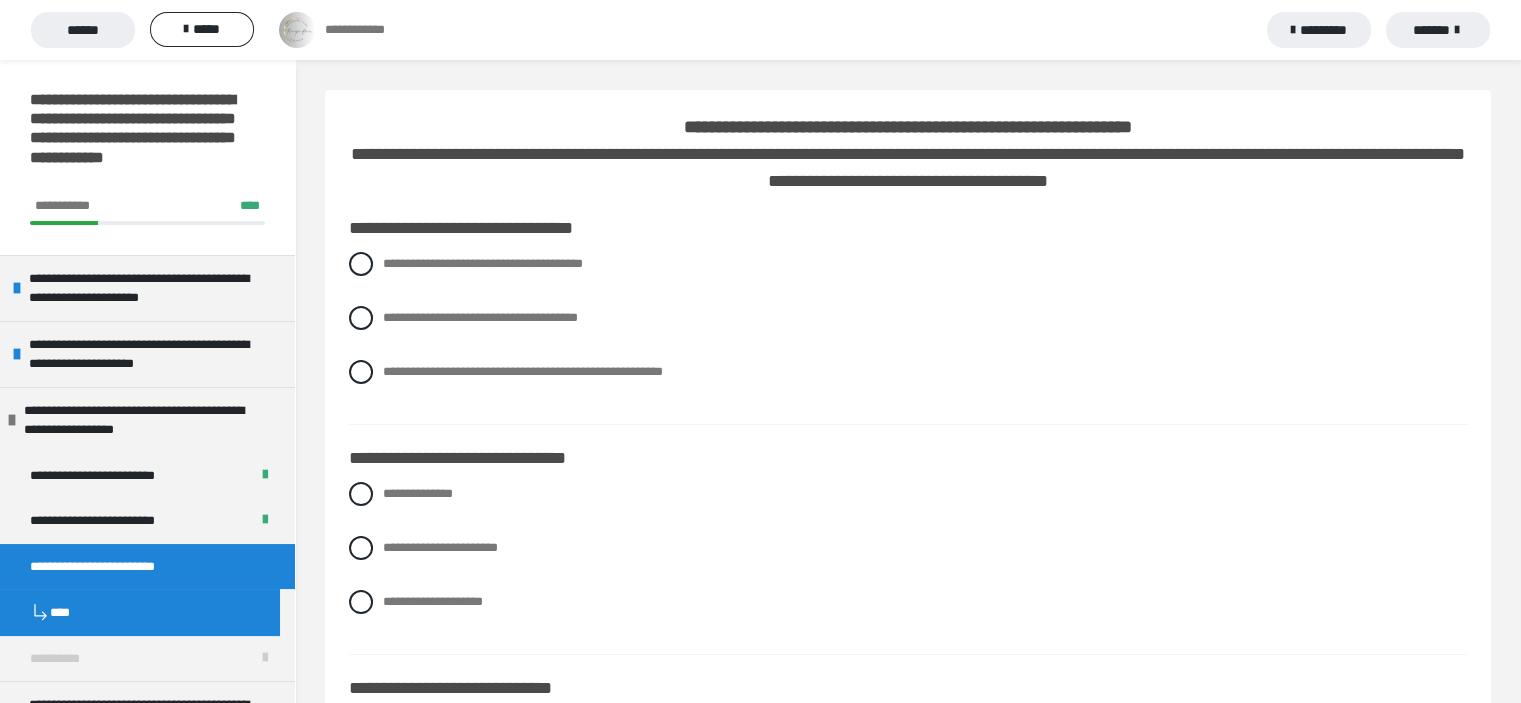 click on "******" at bounding box center (83, 30) 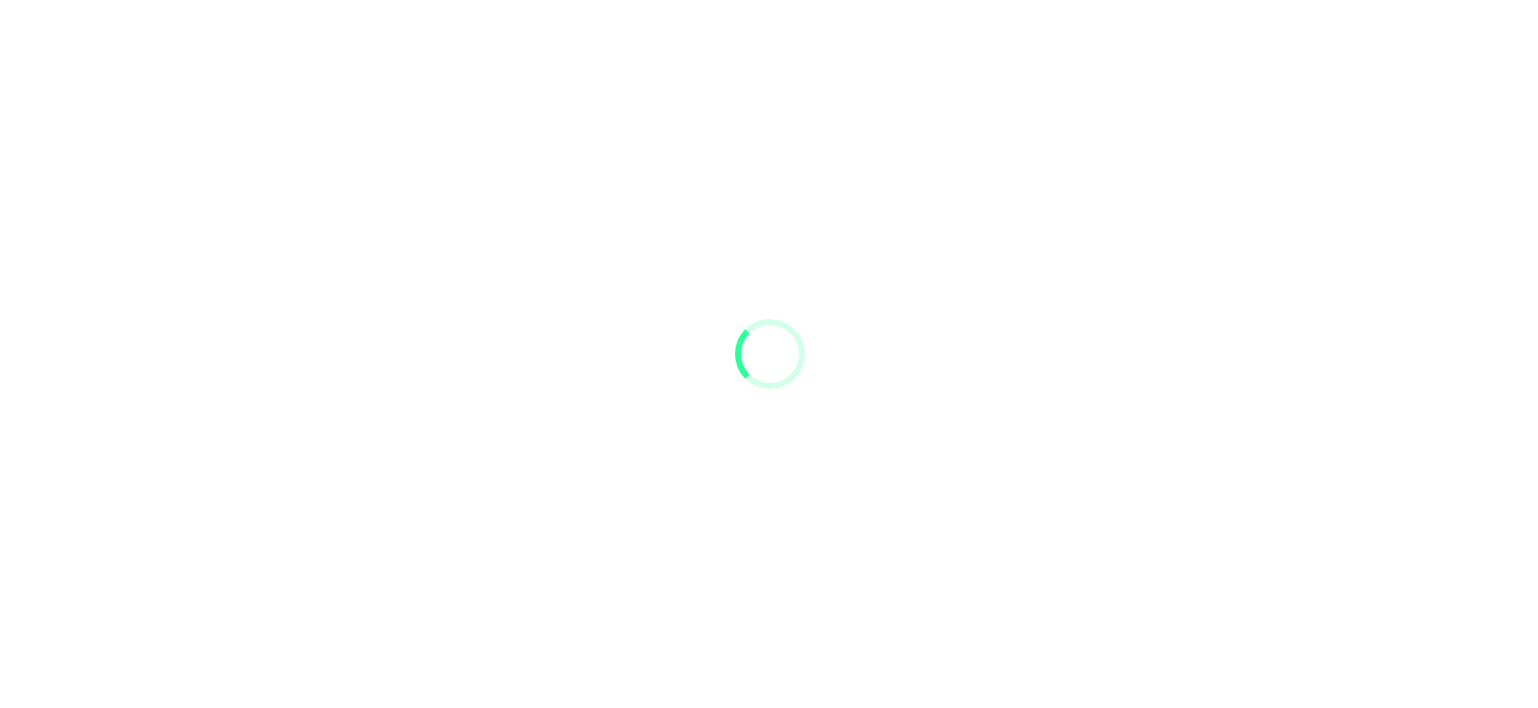 scroll, scrollTop: 0, scrollLeft: 0, axis: both 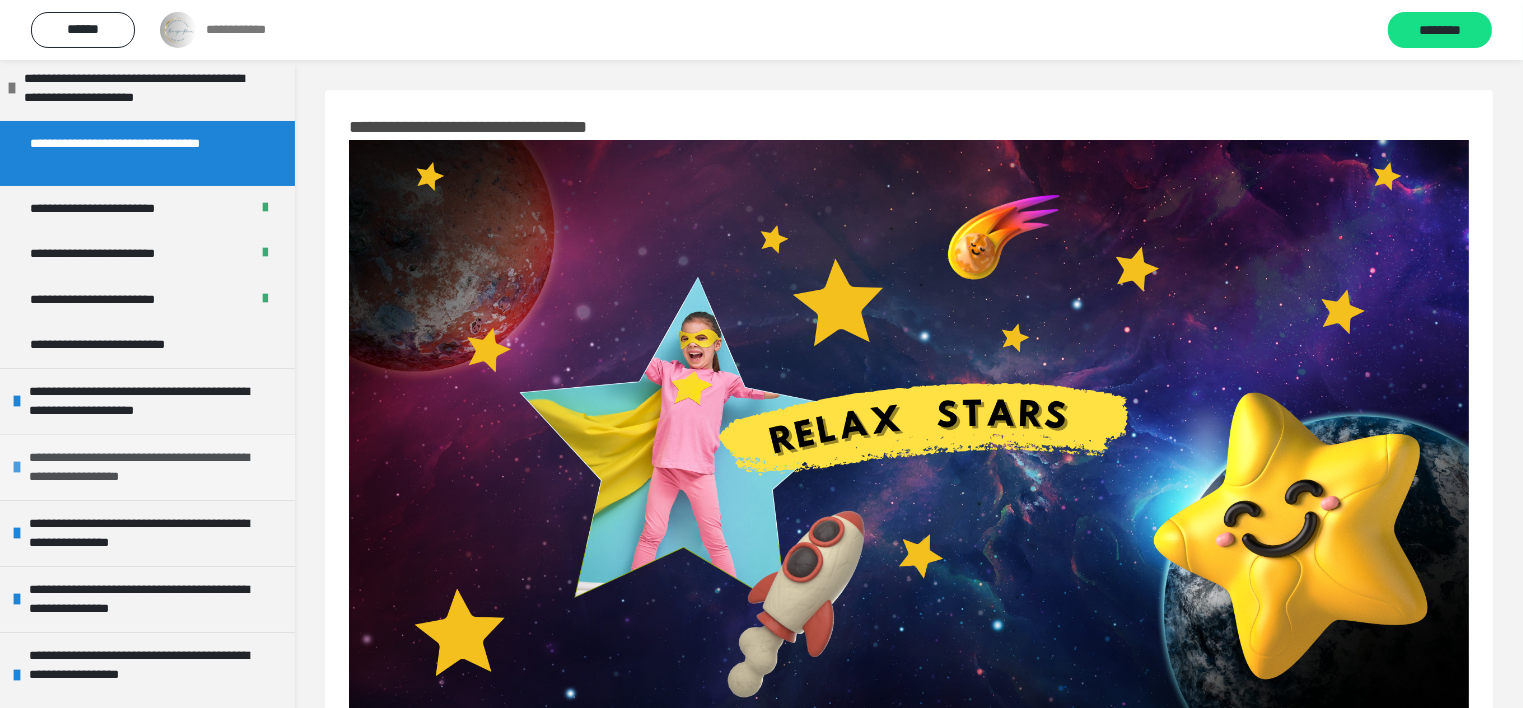 click on "**********" at bounding box center [149, 467] 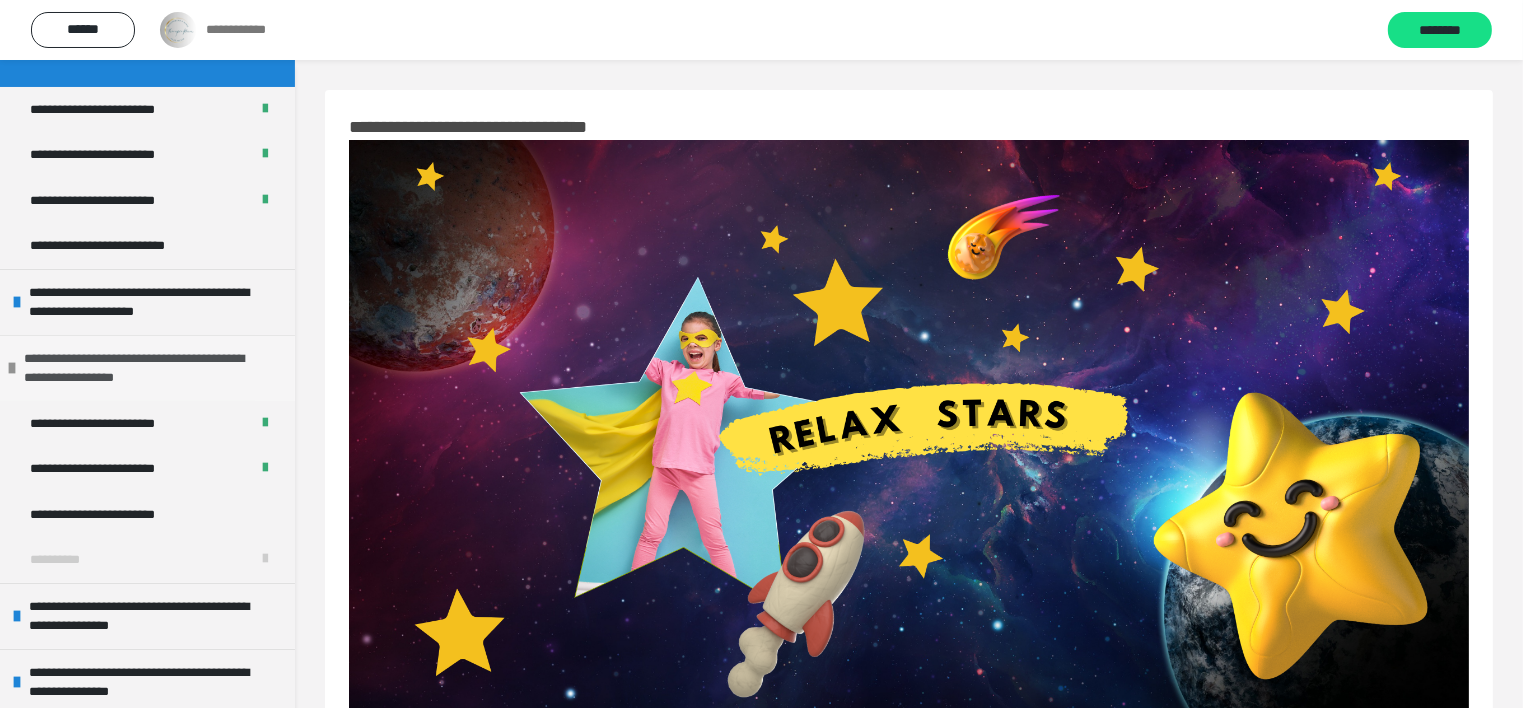 scroll, scrollTop: 300, scrollLeft: 0, axis: vertical 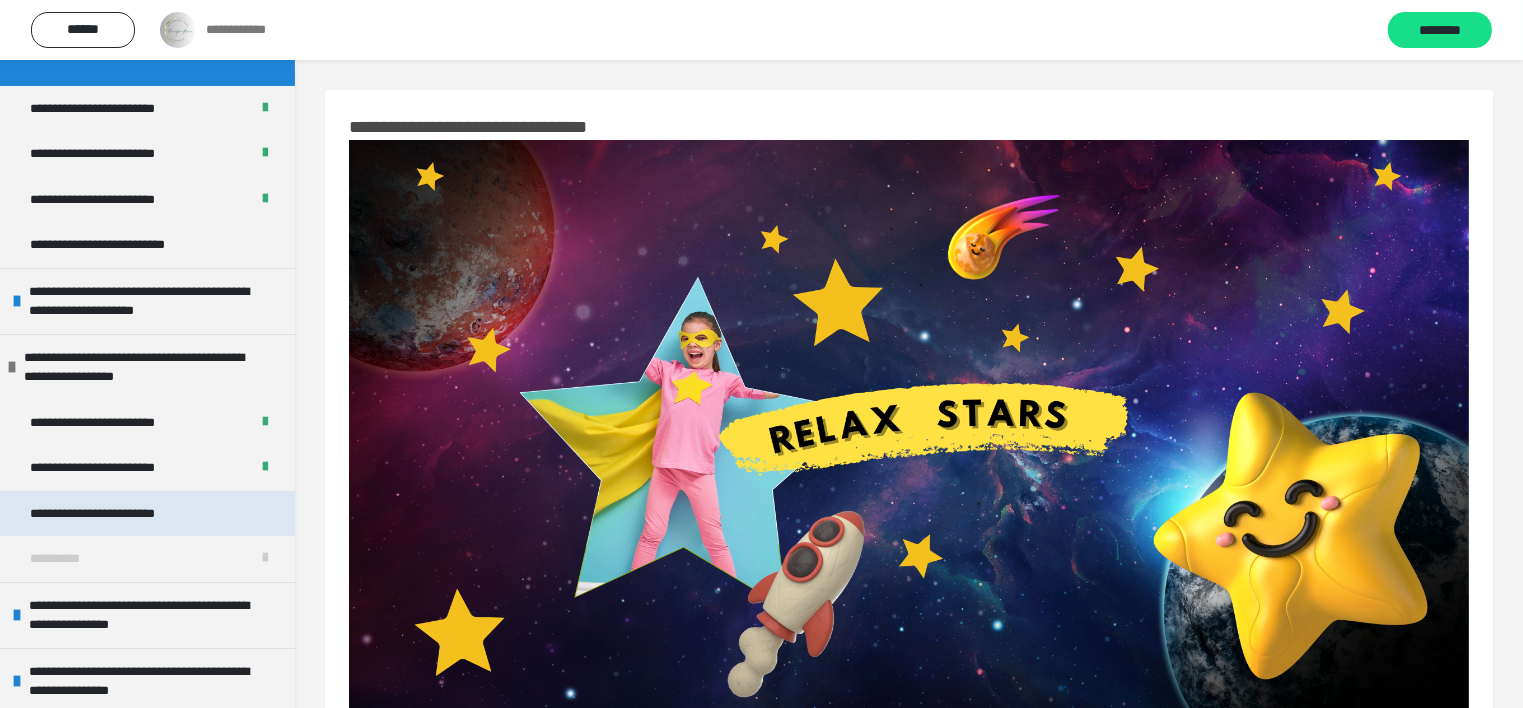 click on "**********" at bounding box center [107, 514] 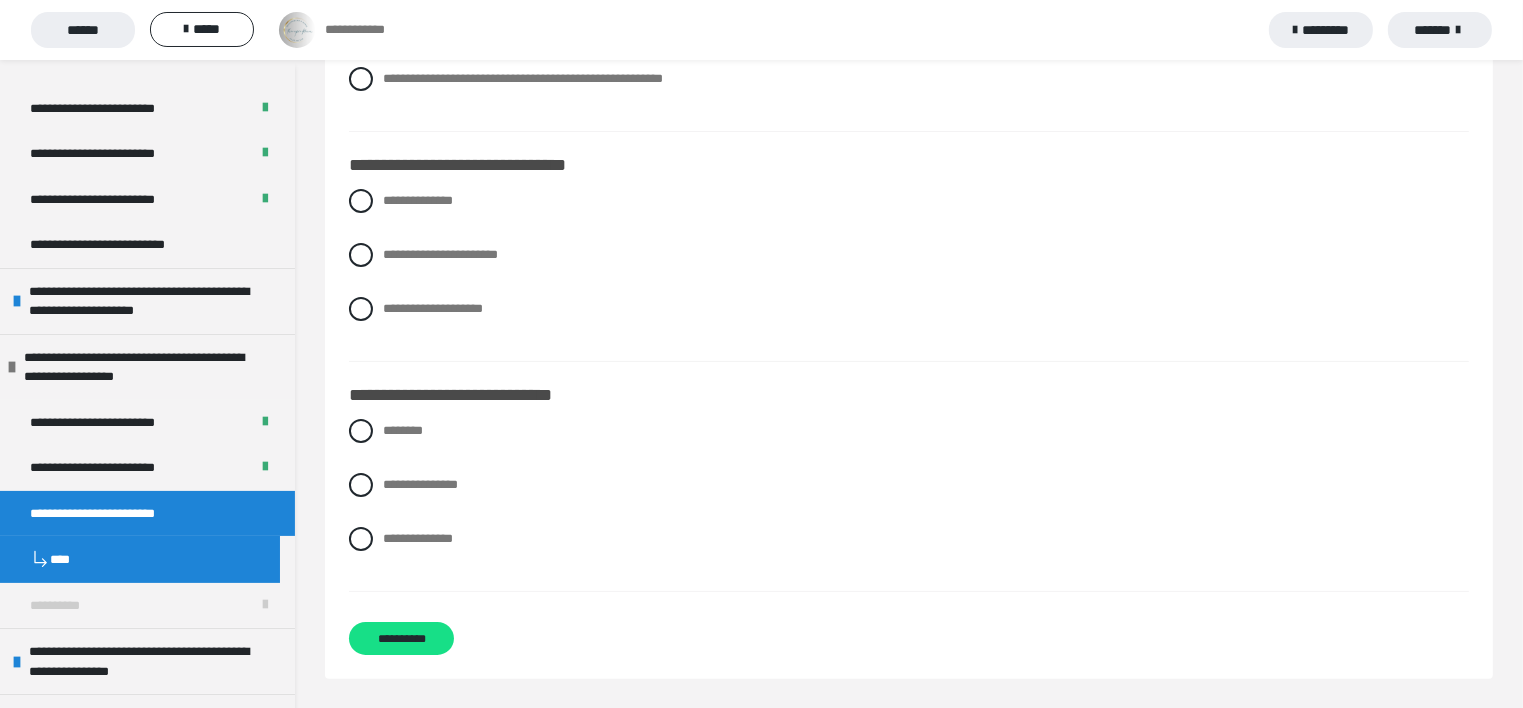 scroll, scrollTop: 0, scrollLeft: 0, axis: both 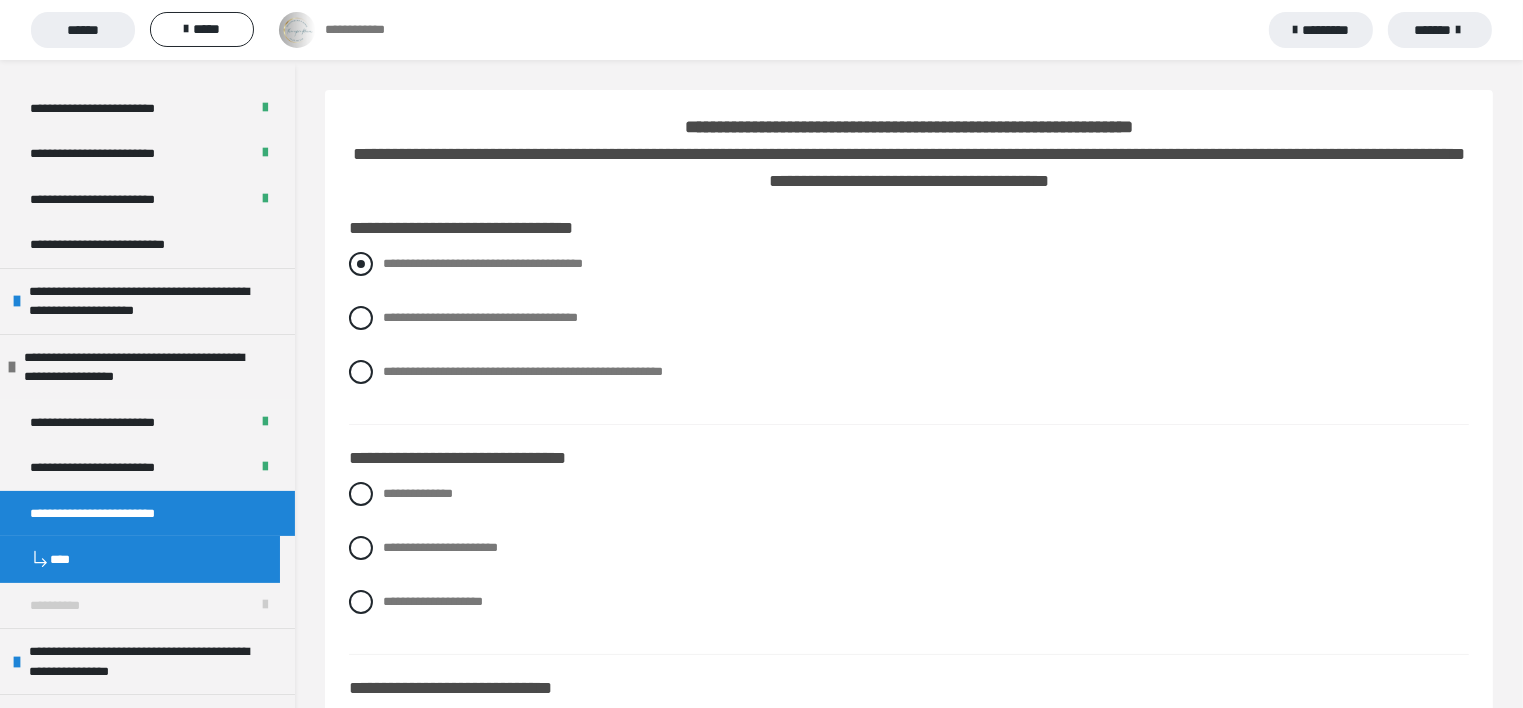 click on "**********" at bounding box center (909, 264) 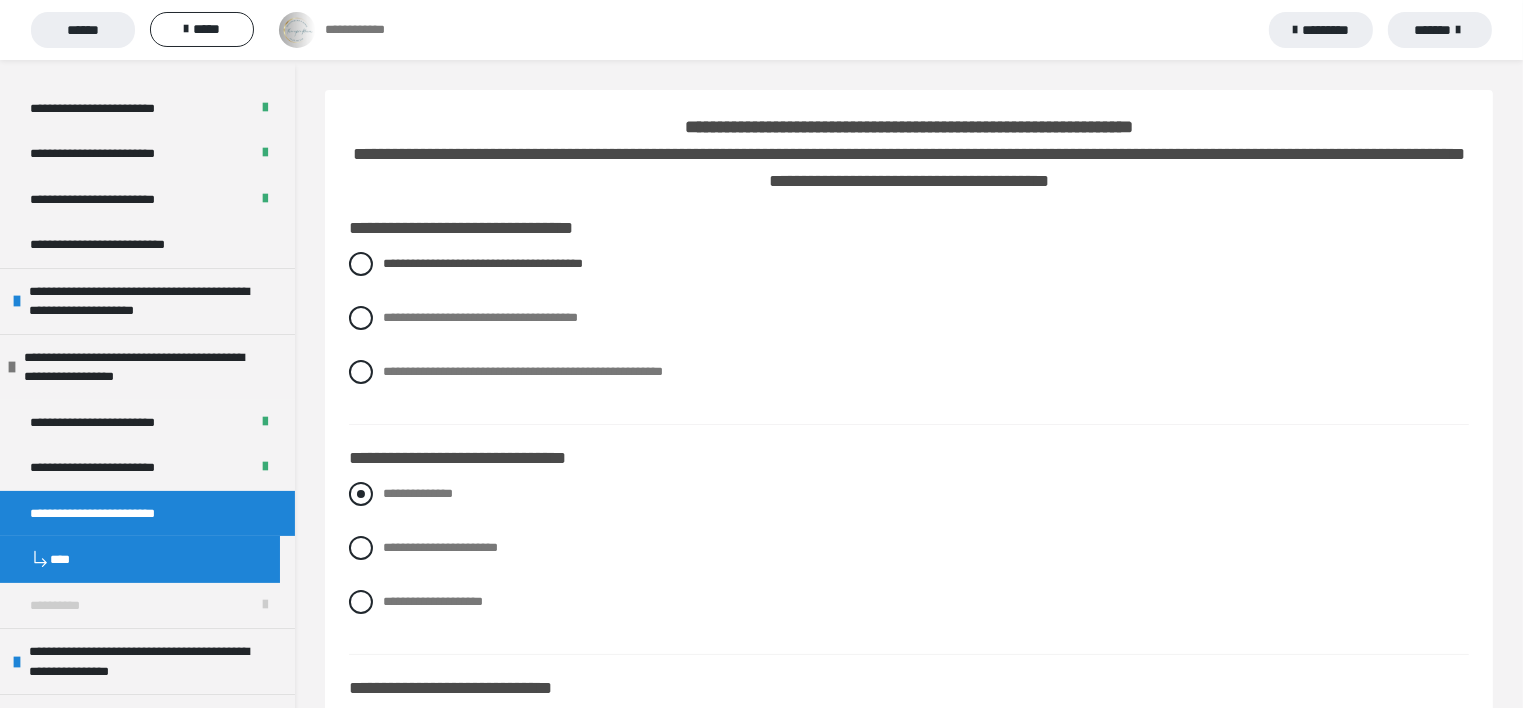 click at bounding box center (361, 494) 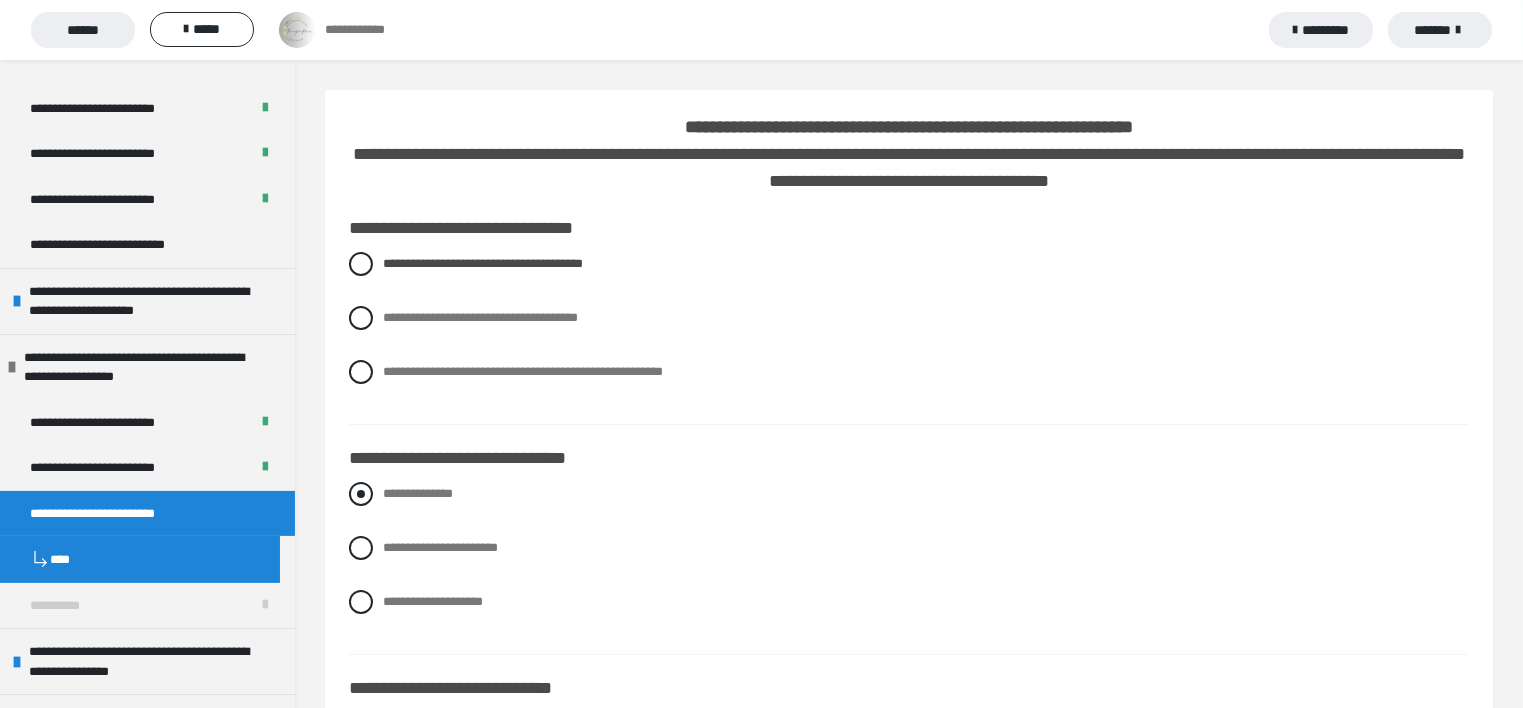 radio on "****" 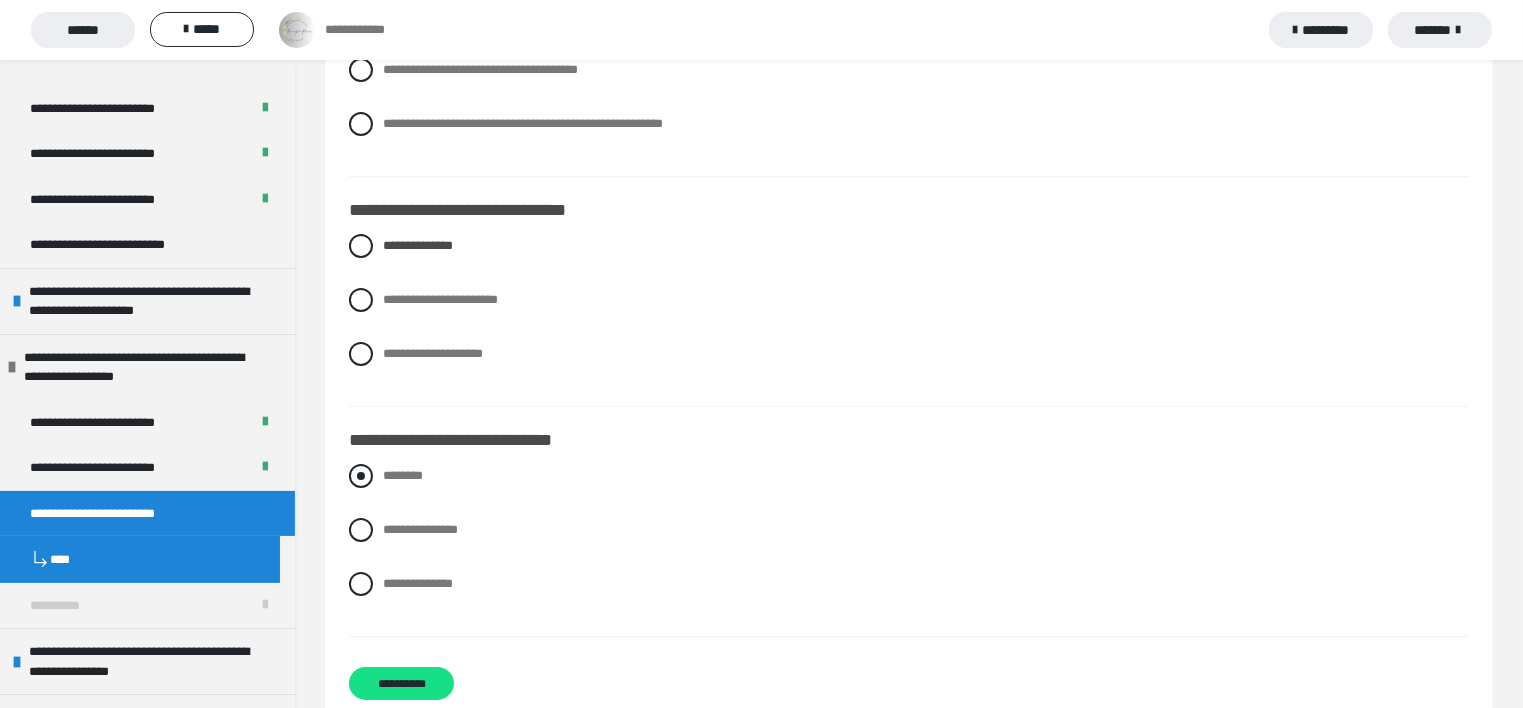 scroll, scrollTop: 293, scrollLeft: 0, axis: vertical 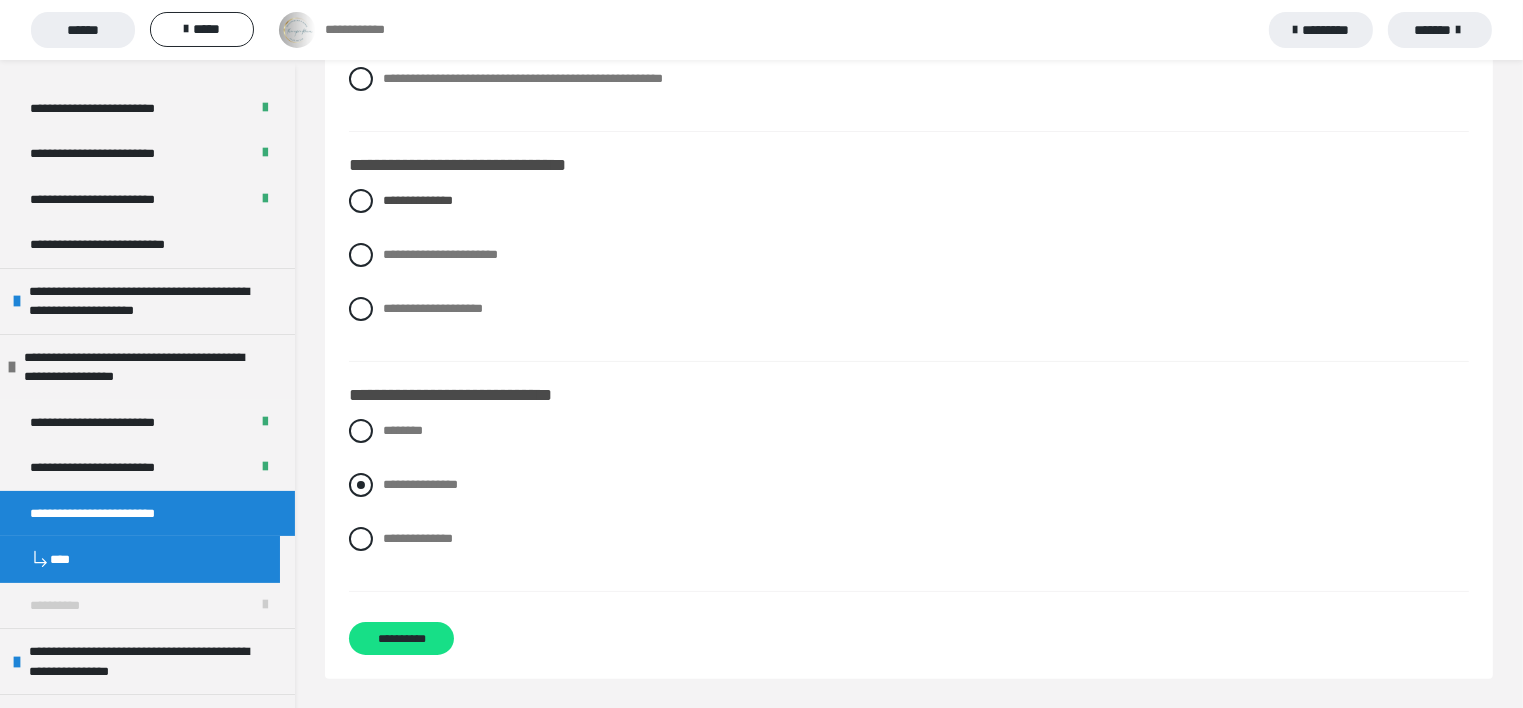 click on "**********" at bounding box center [389, 479] 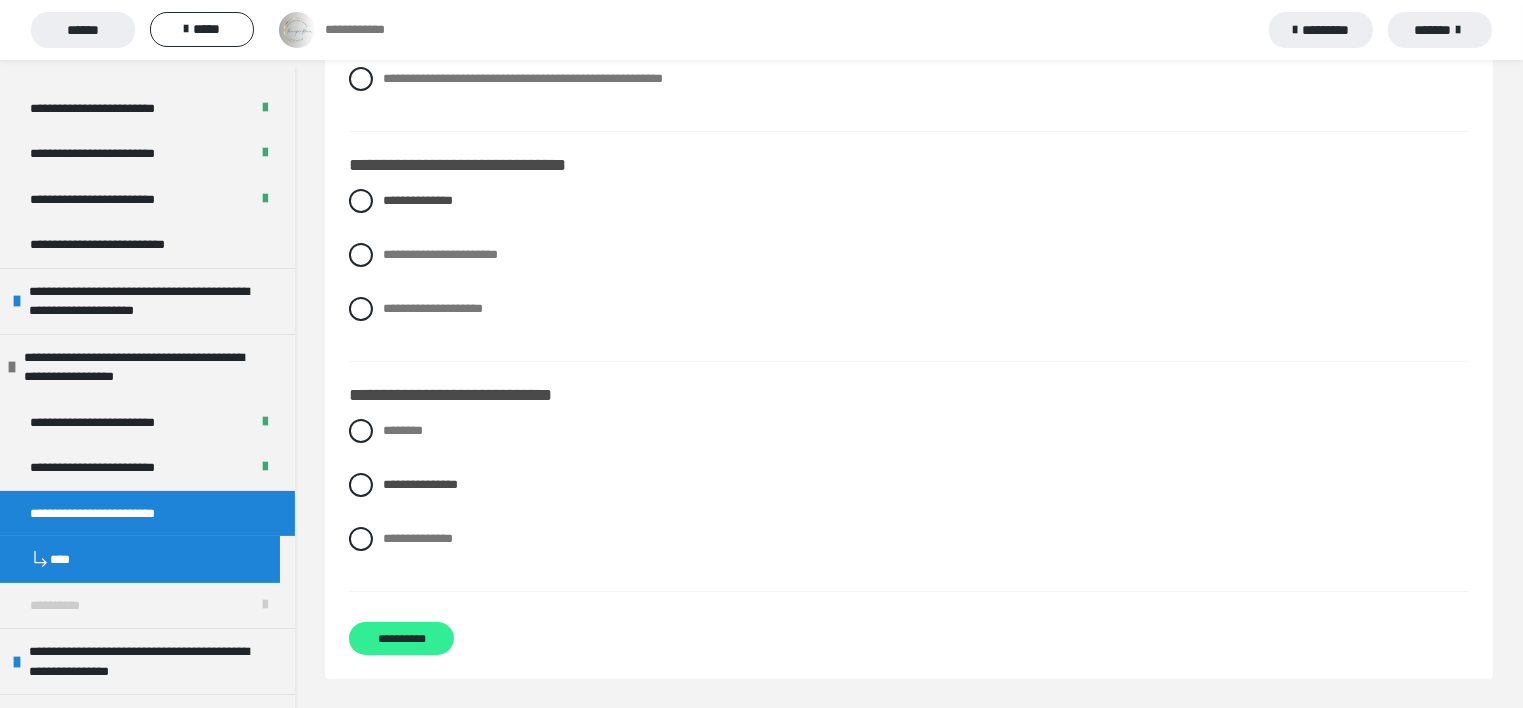 click on "**********" at bounding box center [401, 638] 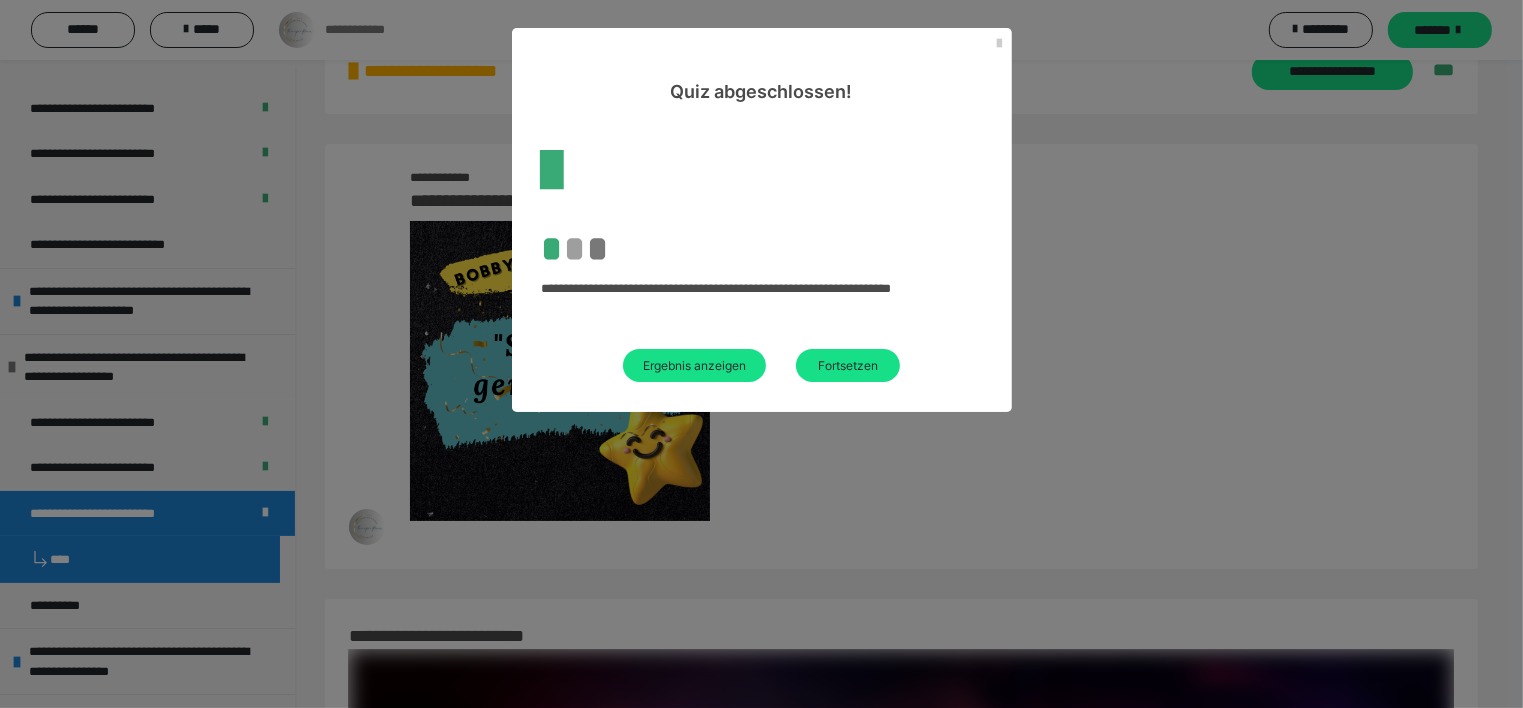 scroll, scrollTop: 293, scrollLeft: 0, axis: vertical 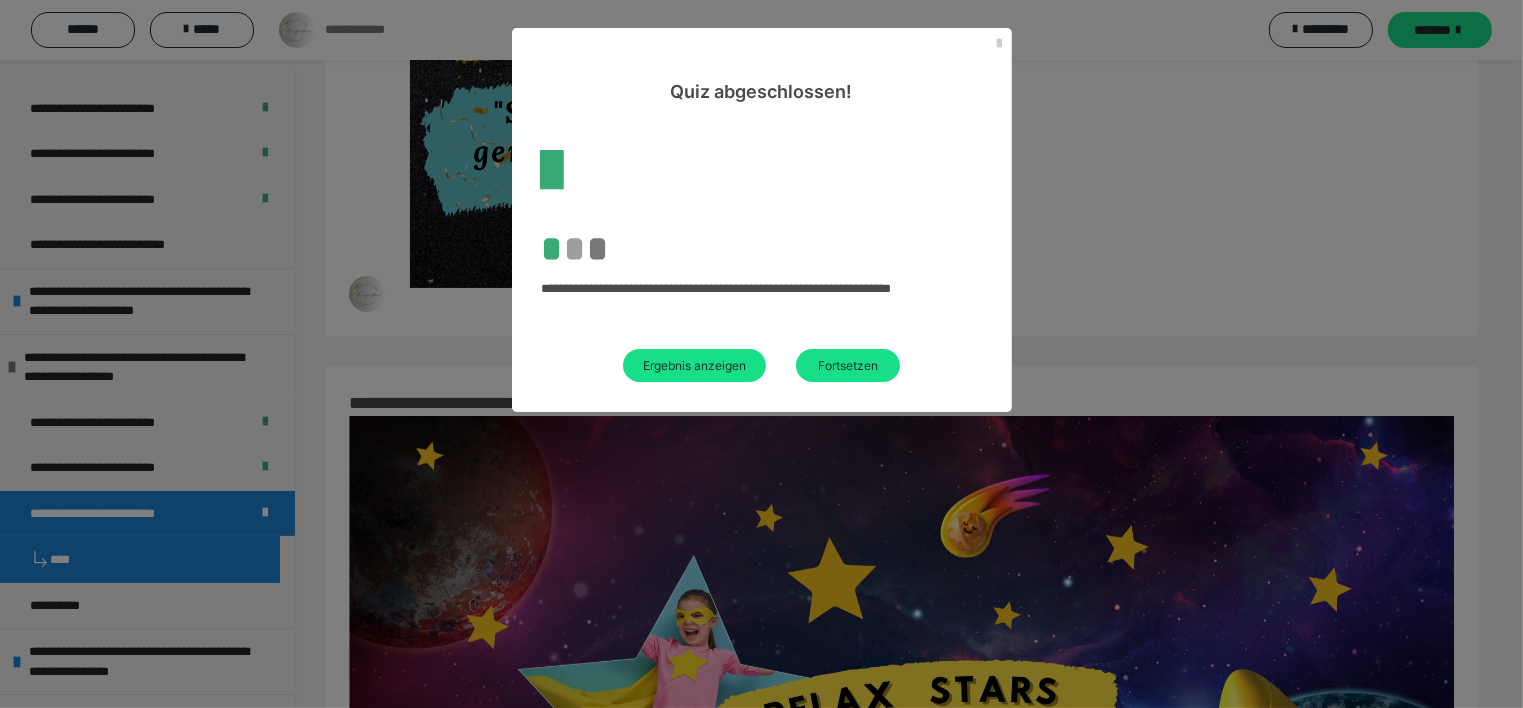 drag, startPoint x: 876, startPoint y: 361, endPoint x: 1117, endPoint y: 508, distance: 282.29416 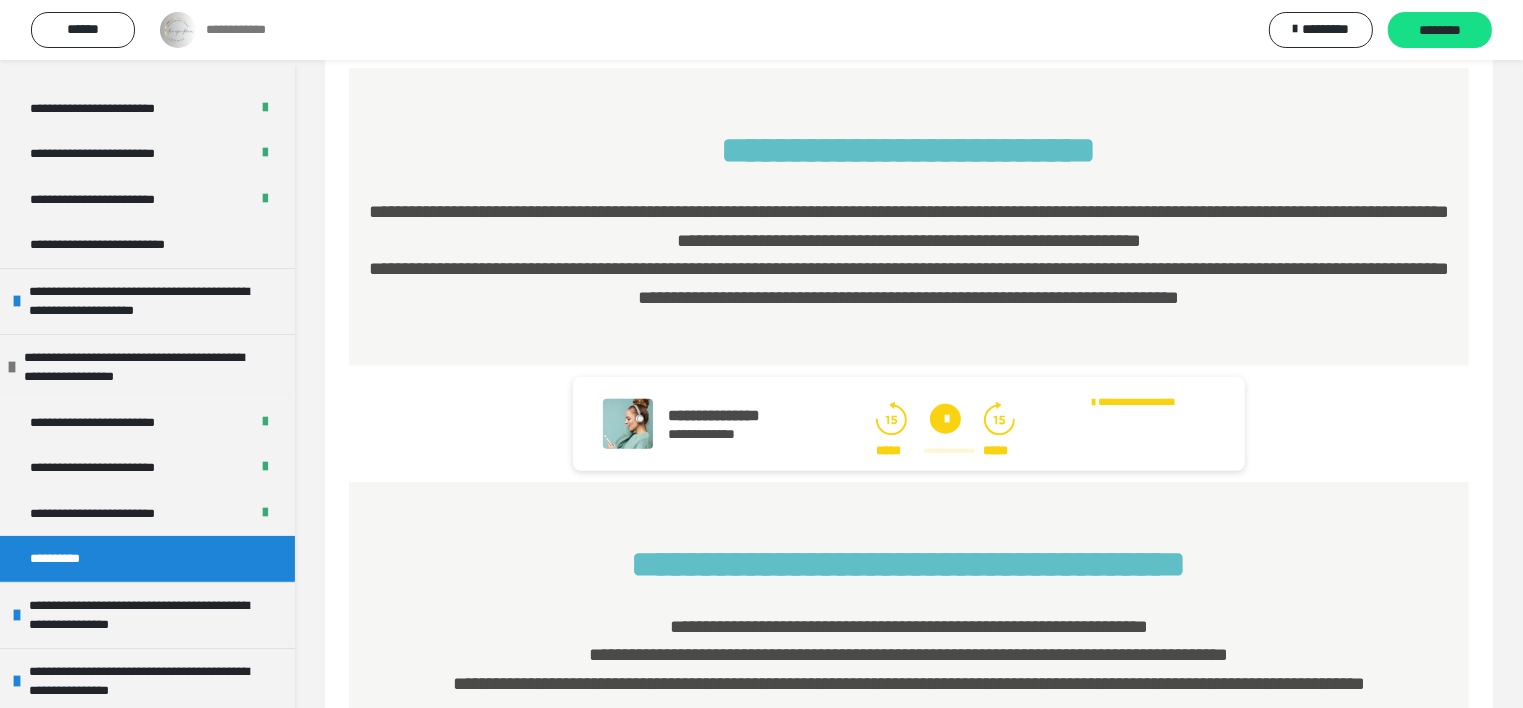 scroll, scrollTop: 1700, scrollLeft: 0, axis: vertical 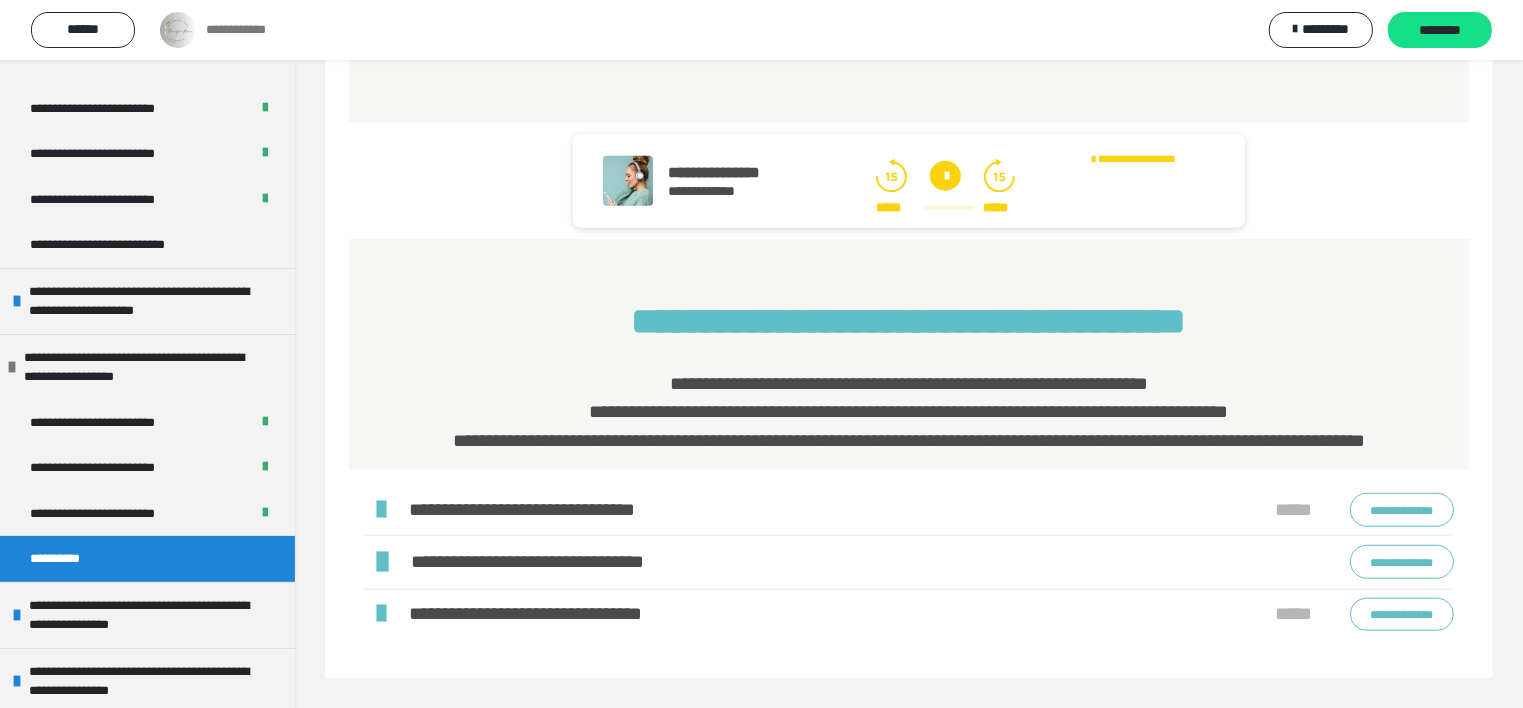 click at bounding box center [945, 176] 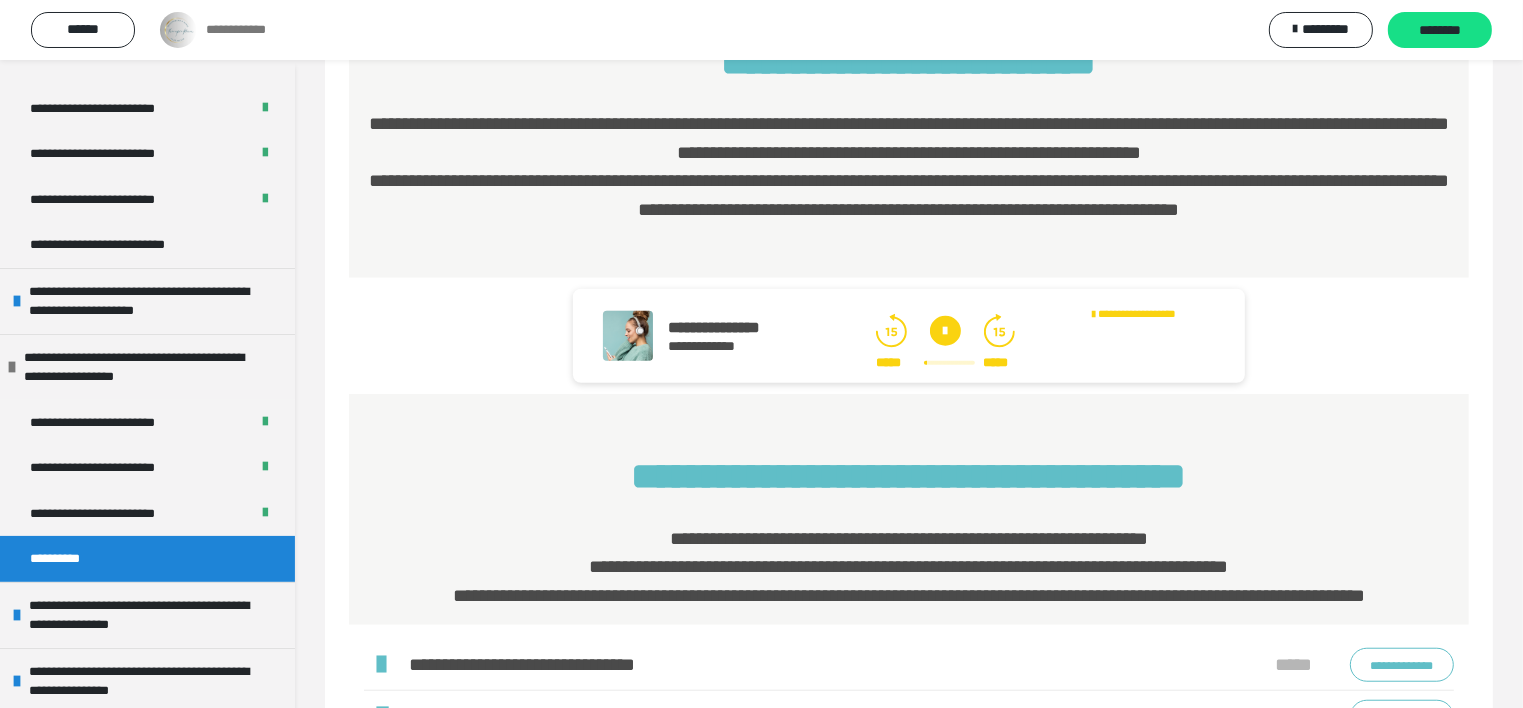 scroll, scrollTop: 1438, scrollLeft: 0, axis: vertical 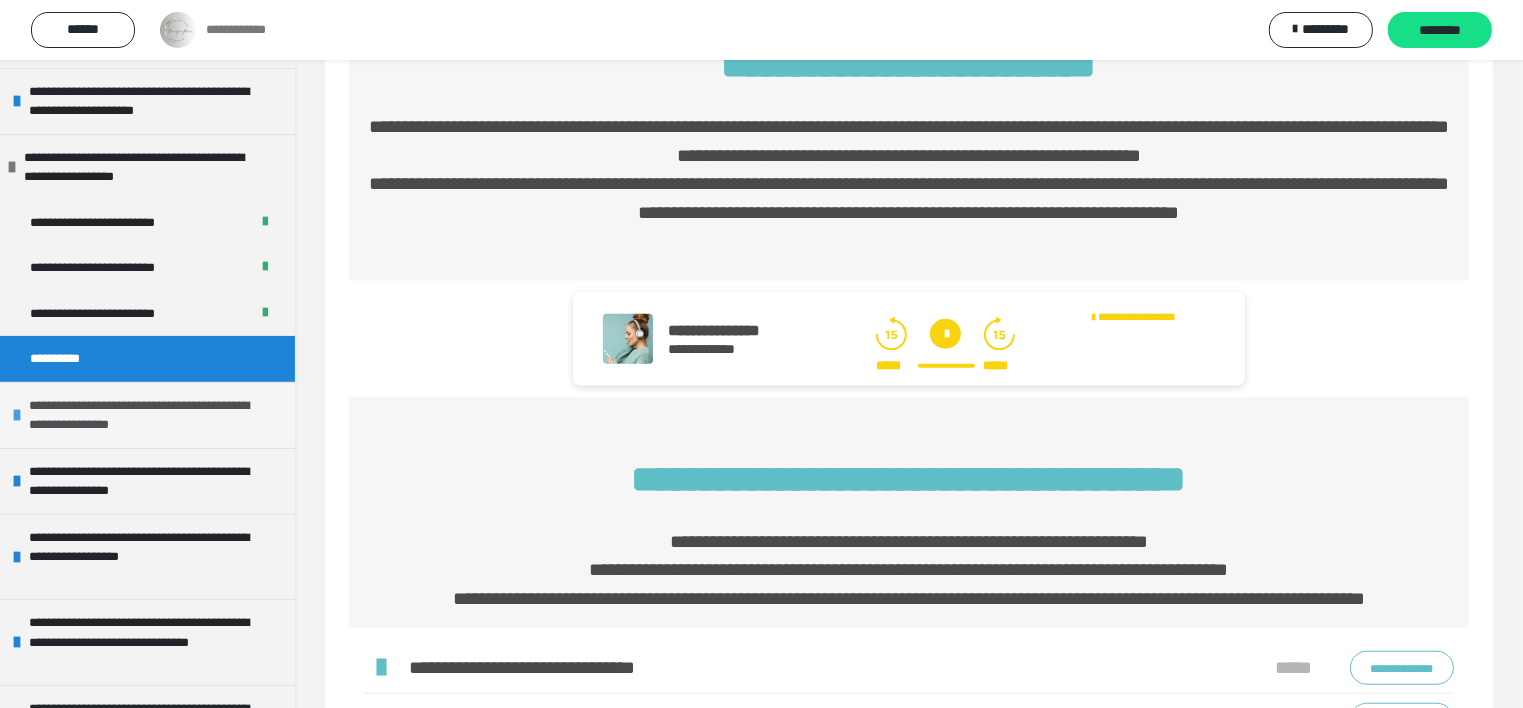 click on "**********" at bounding box center [149, 415] 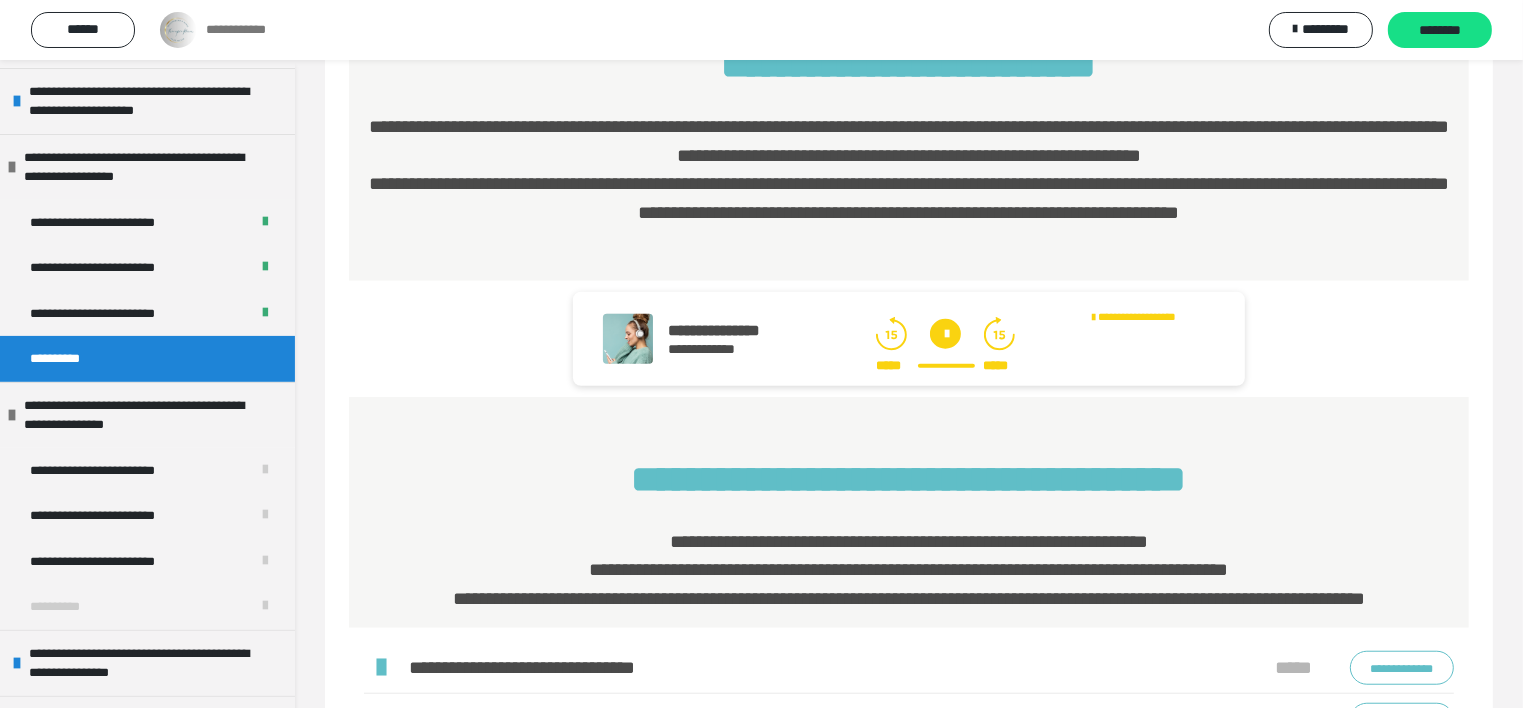click on "**********" at bounding box center (147, 359) 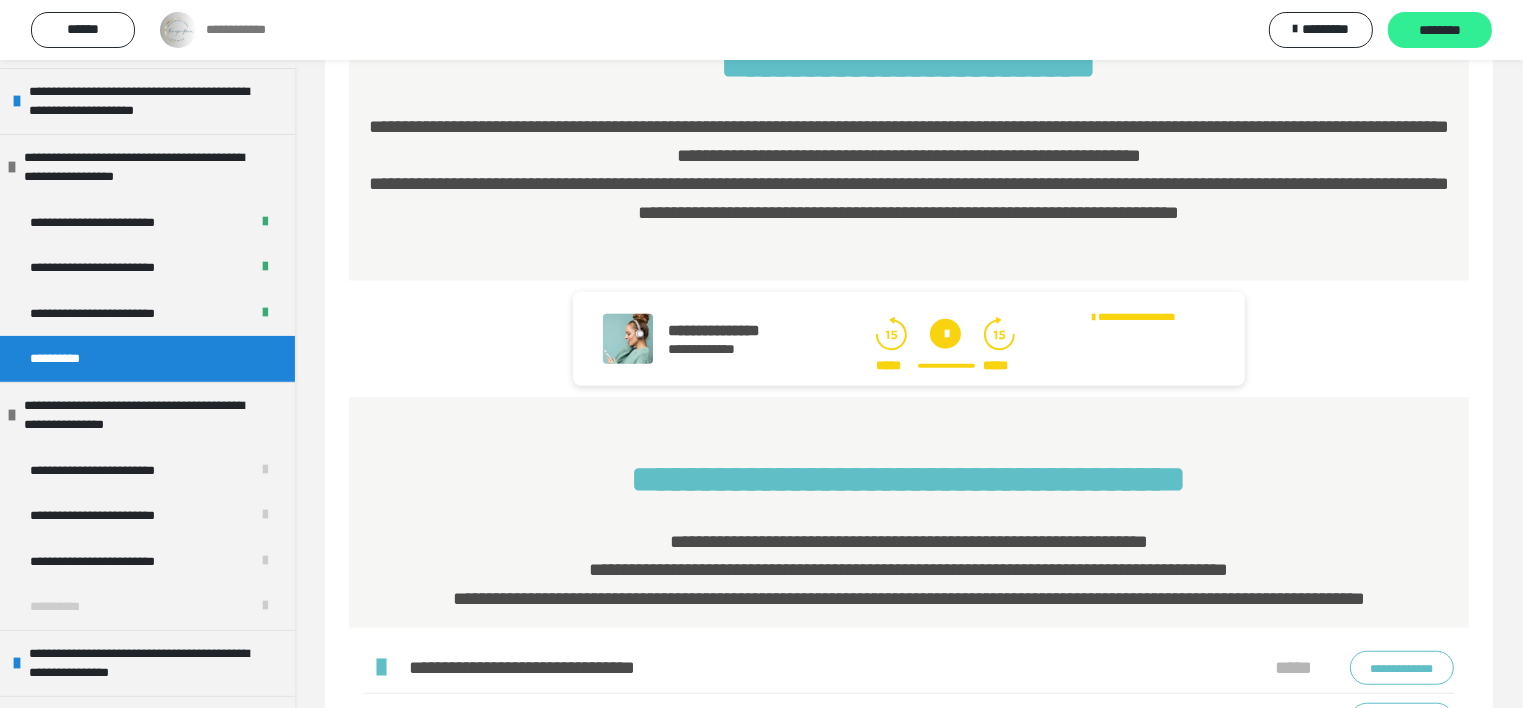 click on "********" at bounding box center [1440, 31] 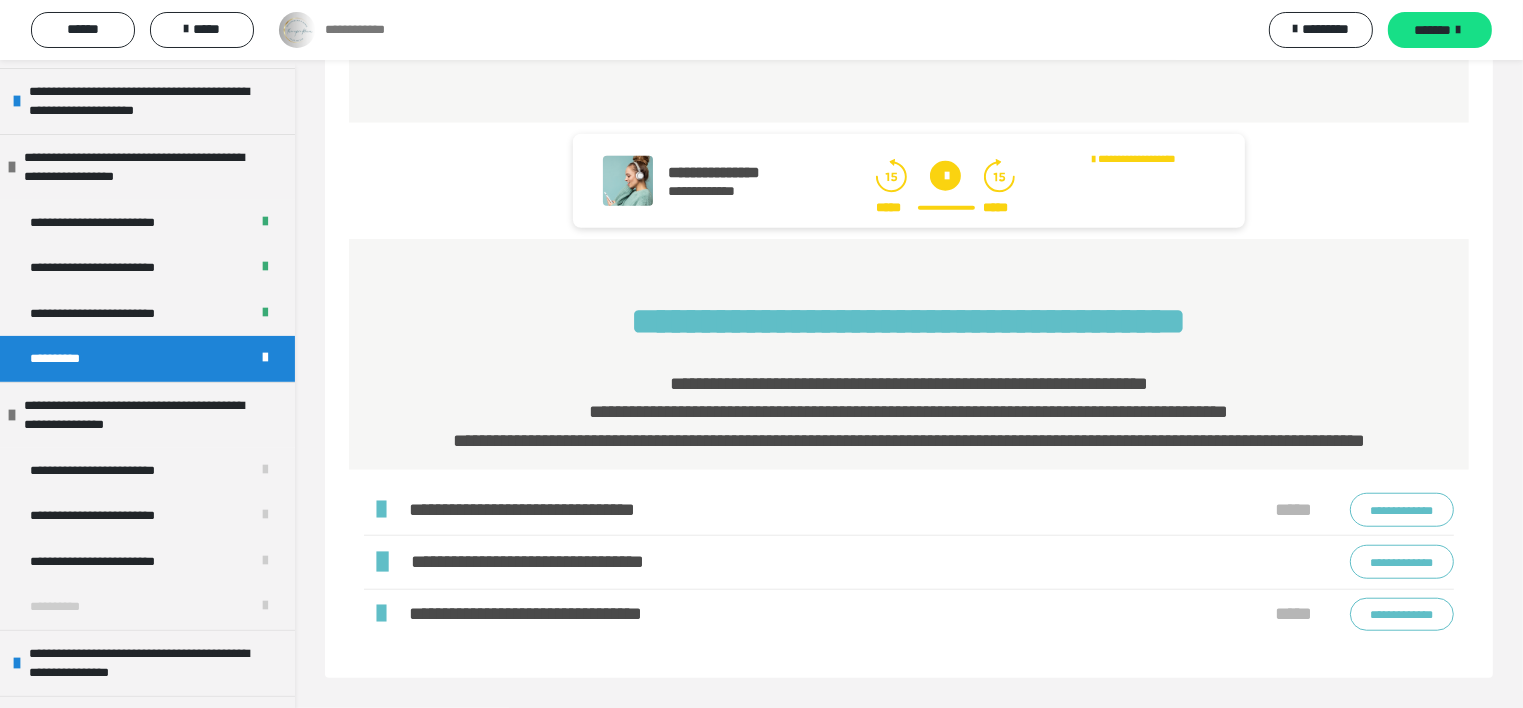 scroll, scrollTop: 1738, scrollLeft: 0, axis: vertical 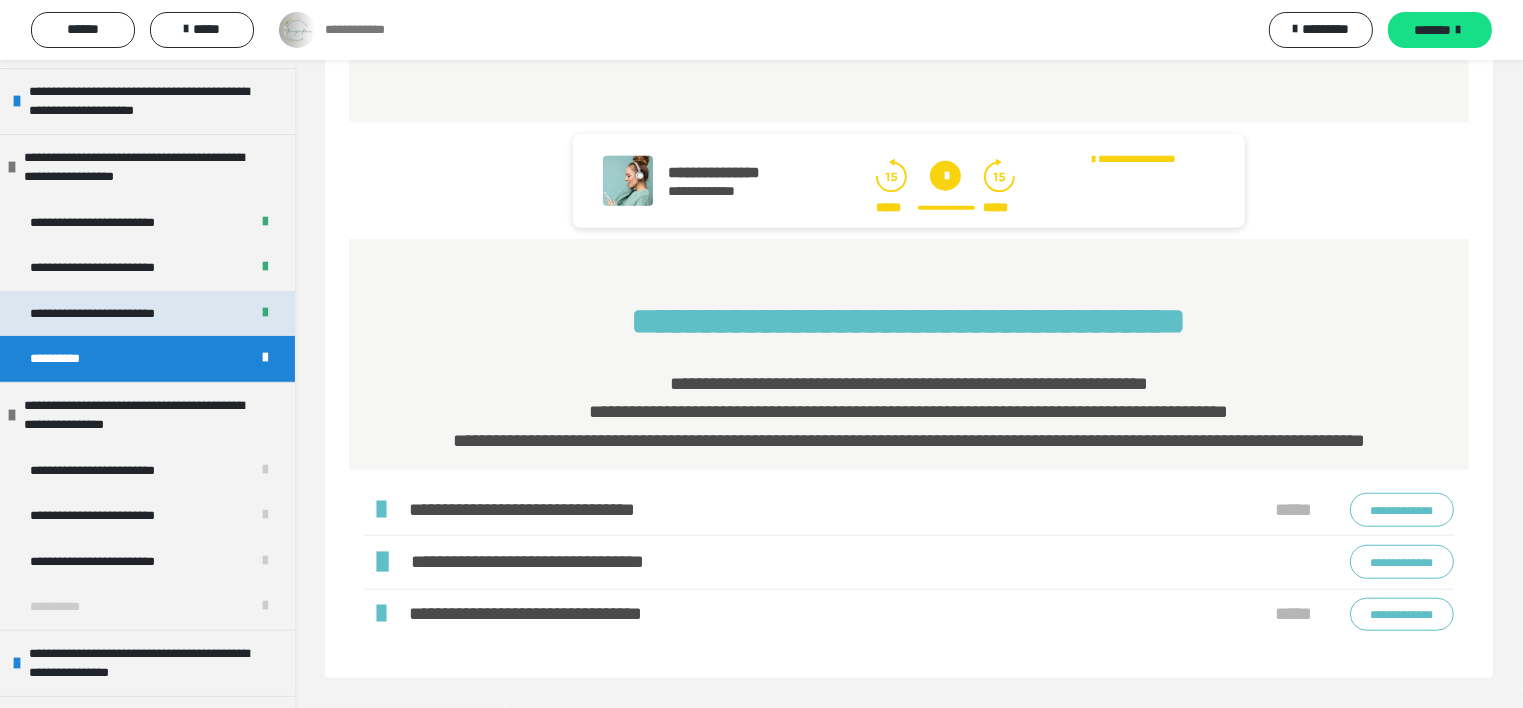 click on "**********" at bounding box center [107, 314] 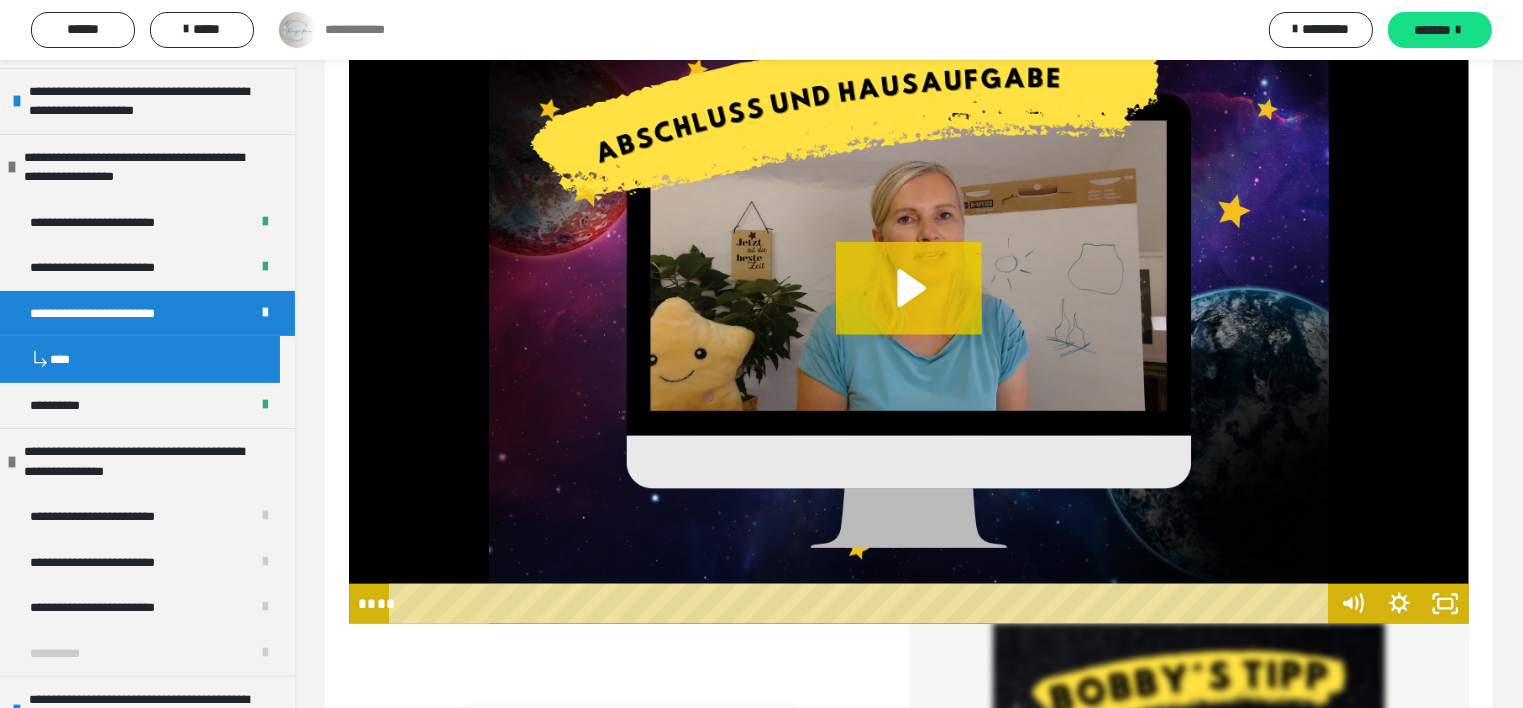 scroll, scrollTop: 2307, scrollLeft: 0, axis: vertical 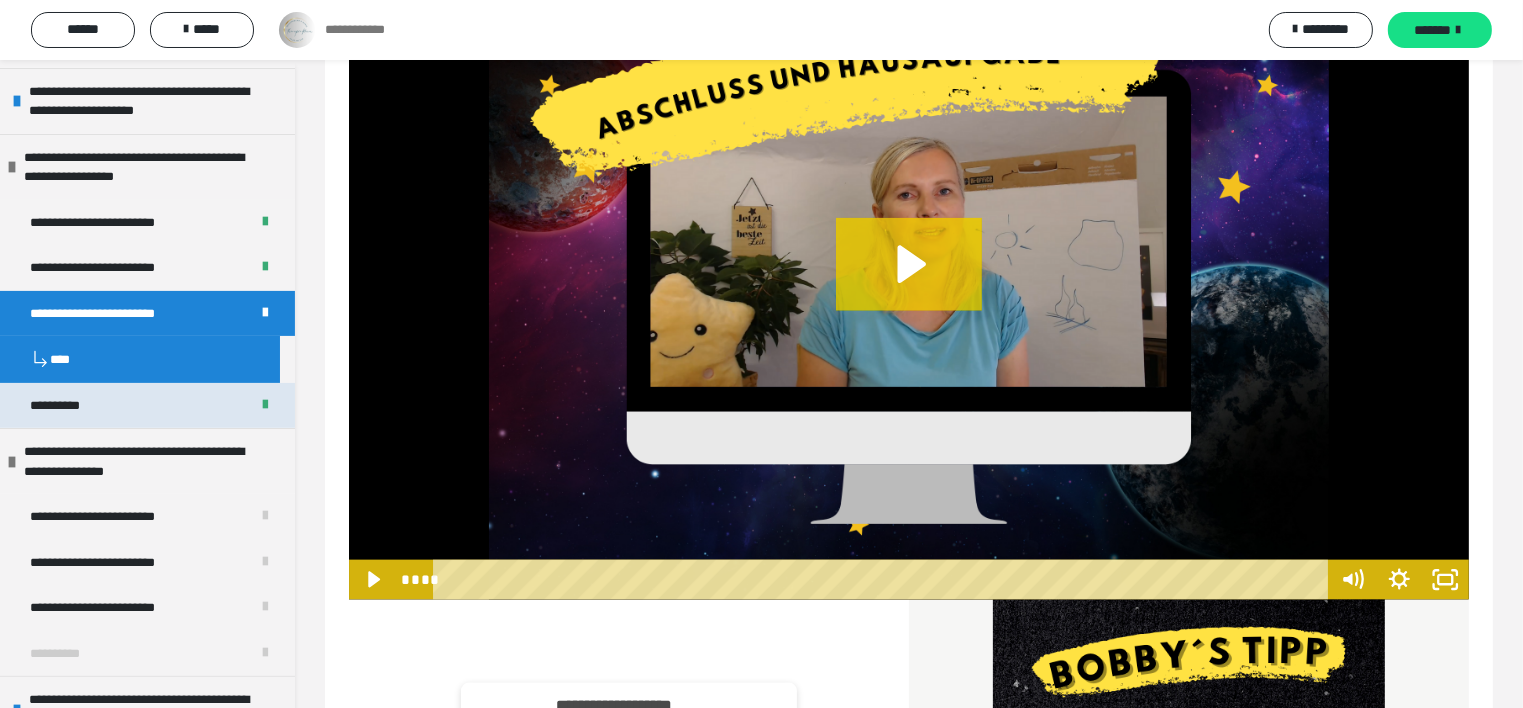 click on "**********" at bounding box center [147, 406] 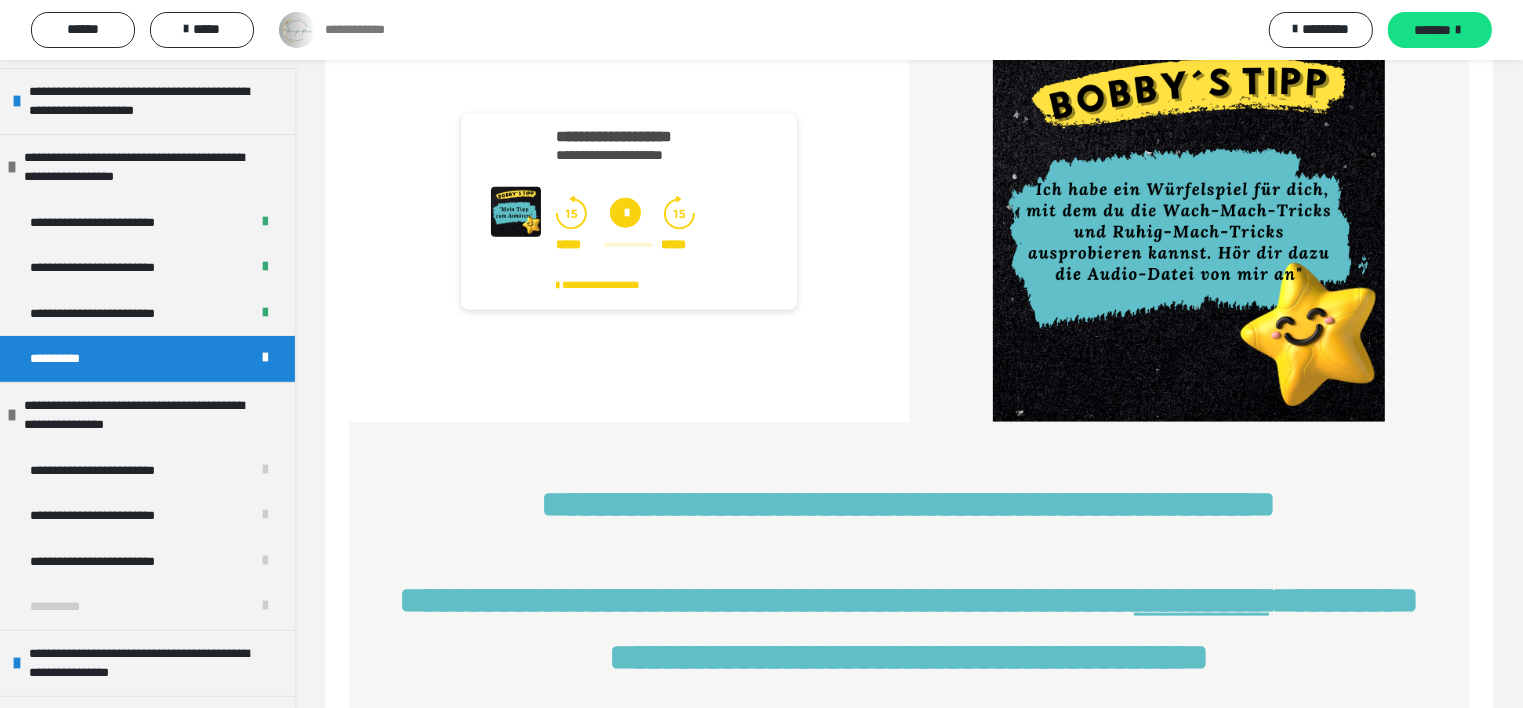 scroll, scrollTop: 1737, scrollLeft: 0, axis: vertical 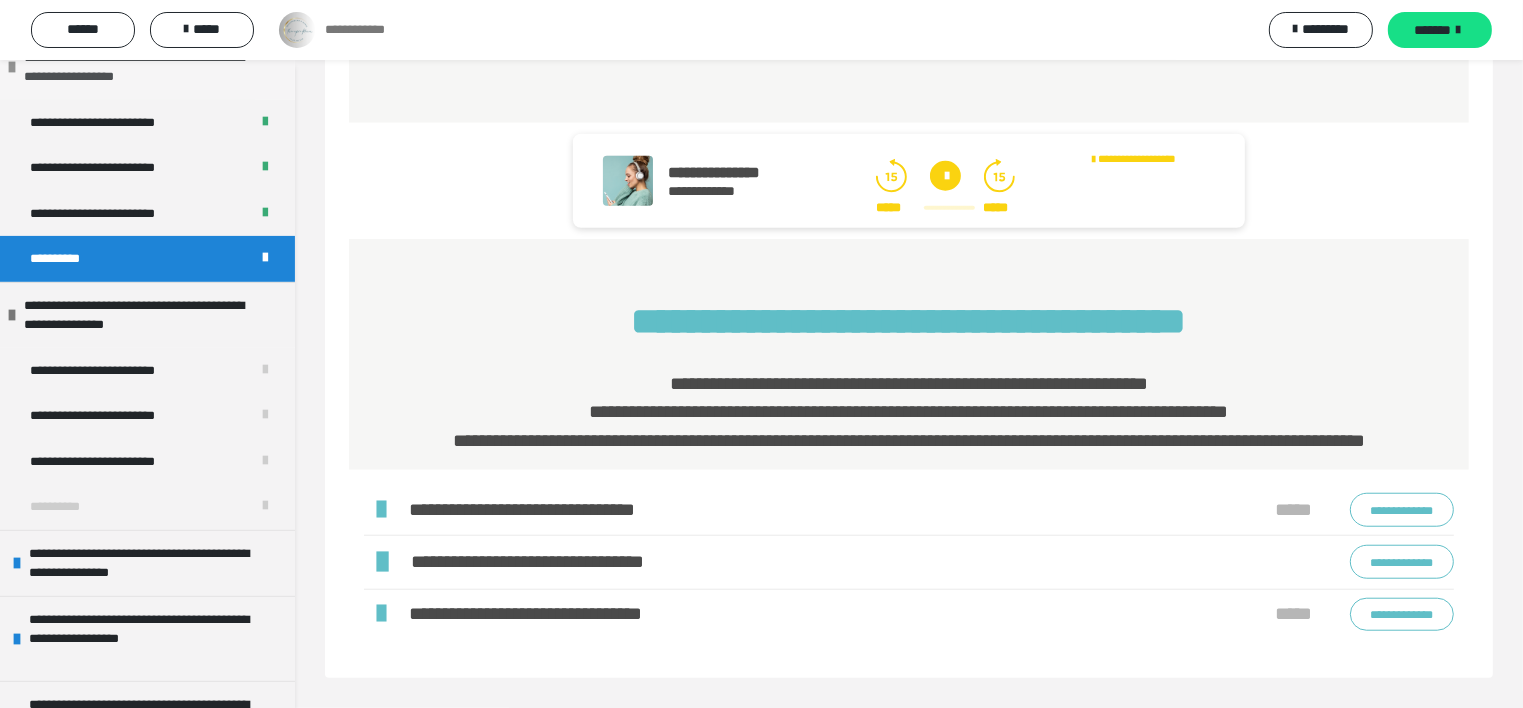 click at bounding box center (12, 67) 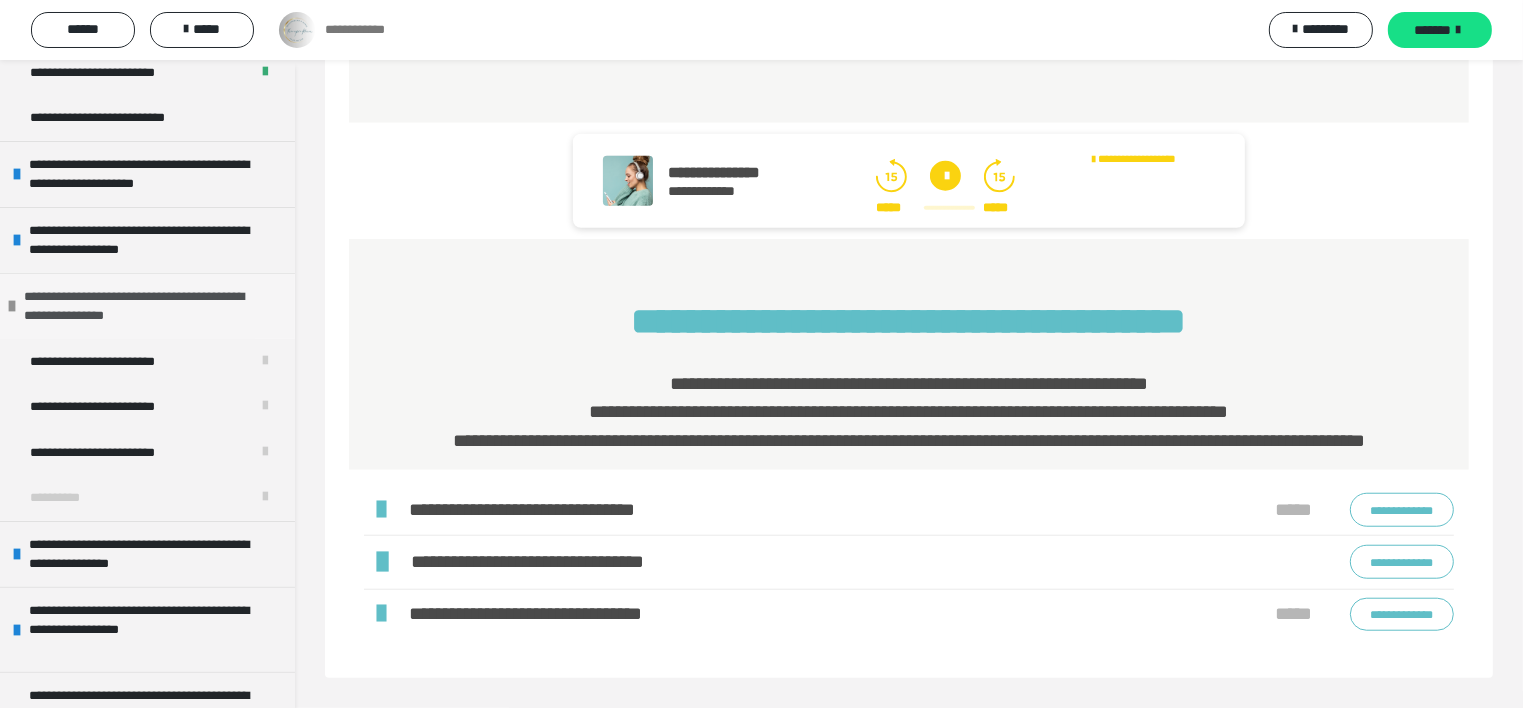 scroll, scrollTop: 146, scrollLeft: 0, axis: vertical 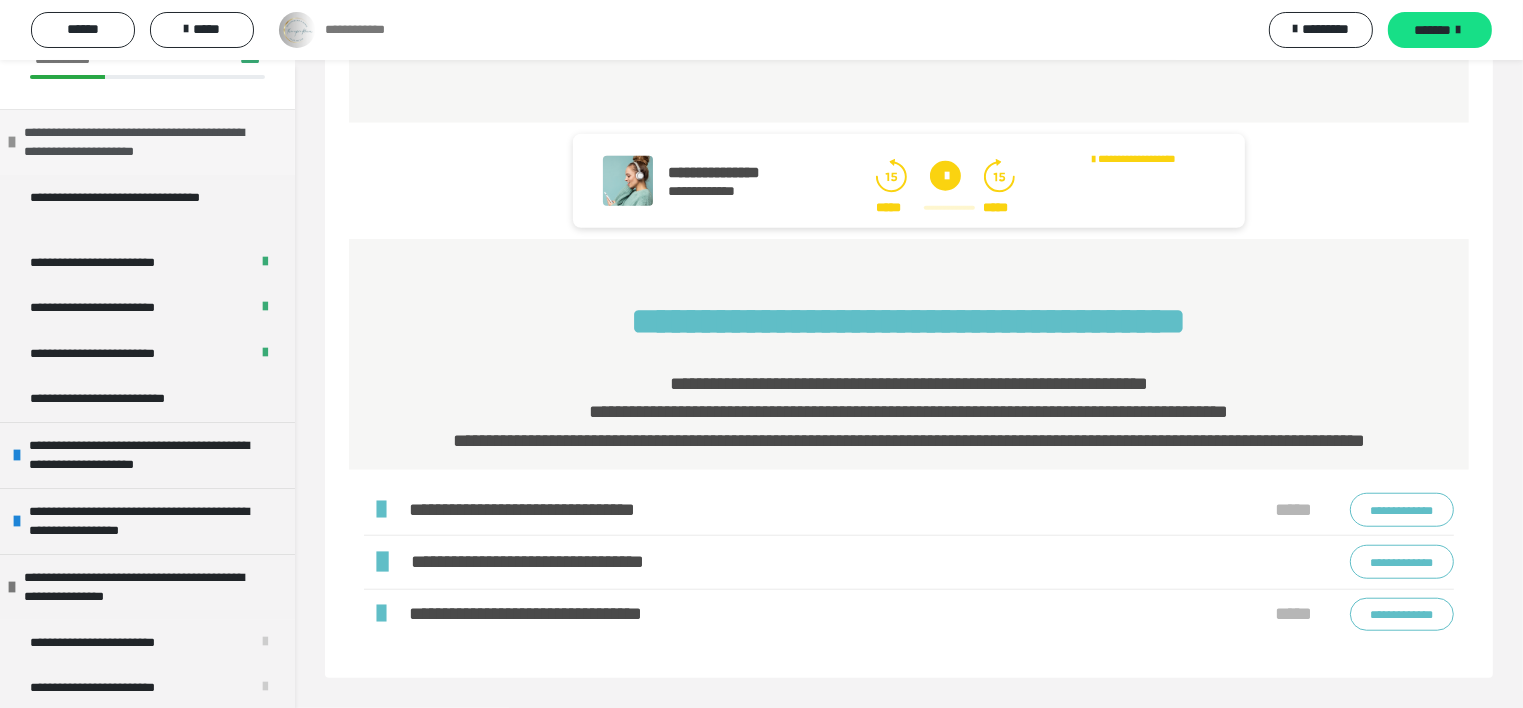 click at bounding box center [12, 142] 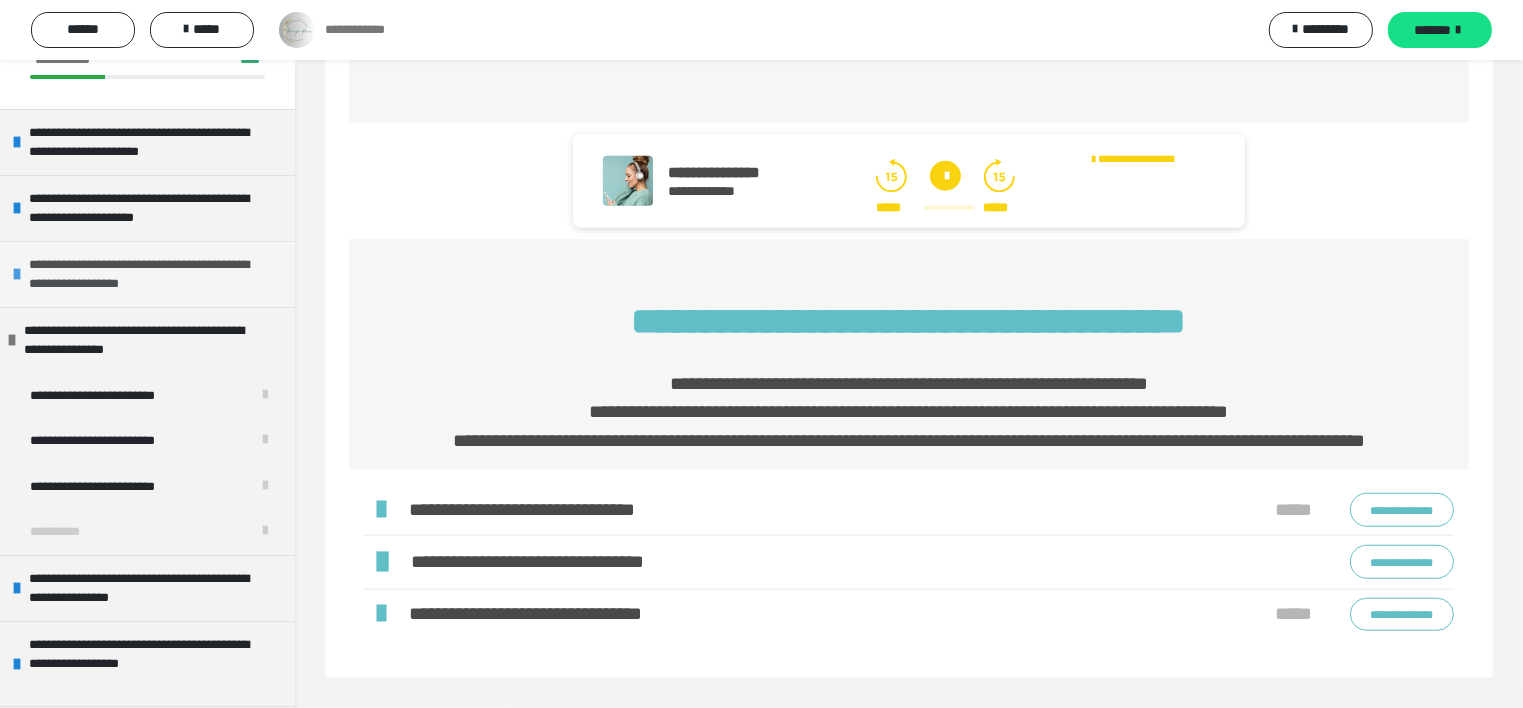 click on "**********" at bounding box center [149, 274] 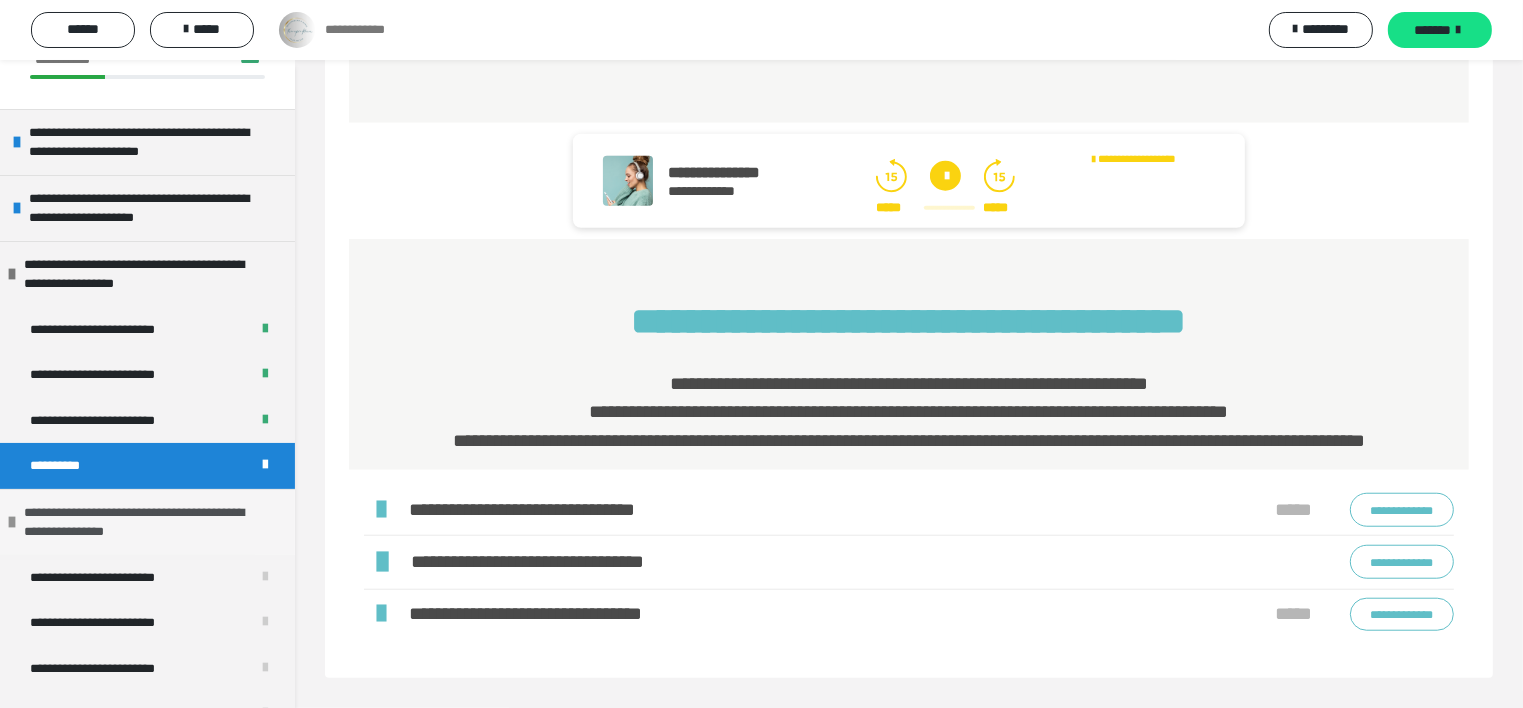click on "**********" at bounding box center [144, 522] 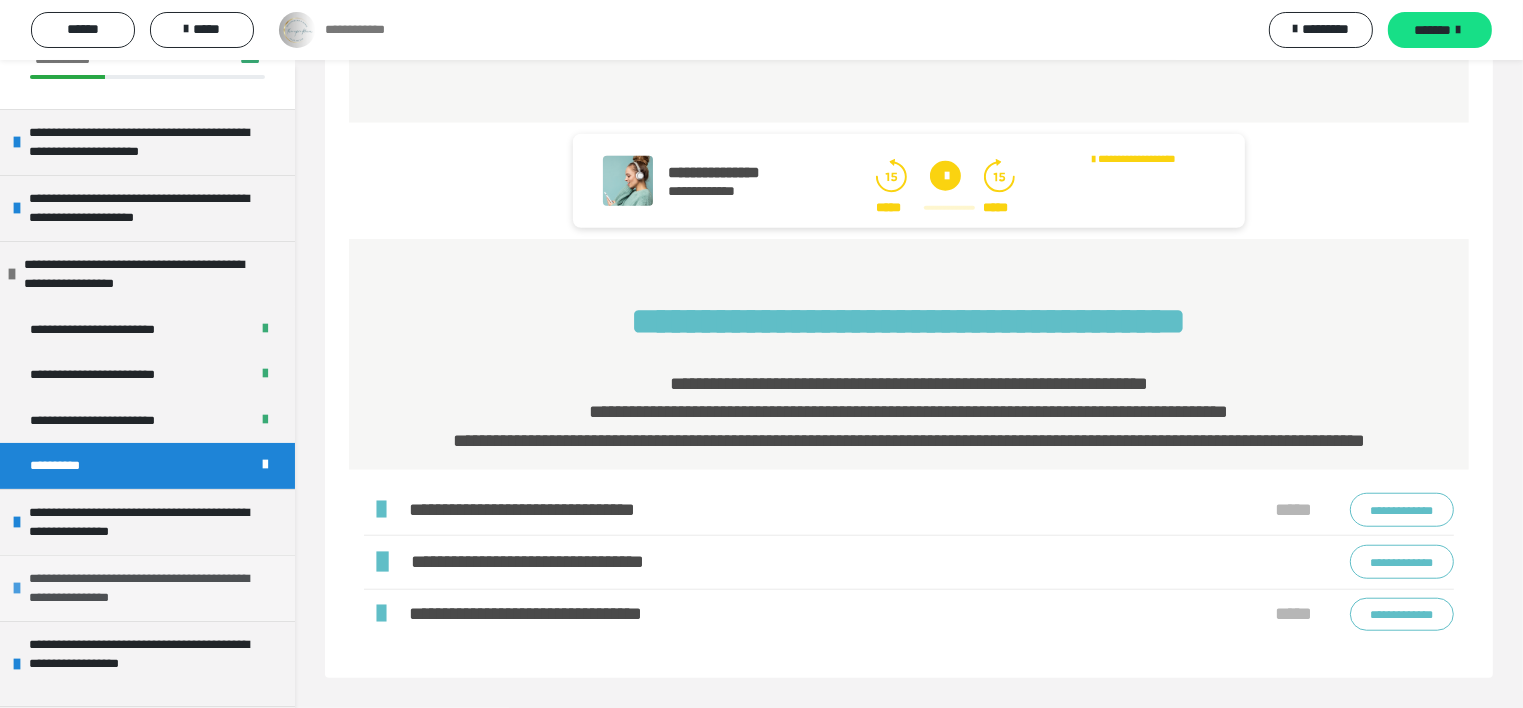 click on "**********" at bounding box center (149, 588) 